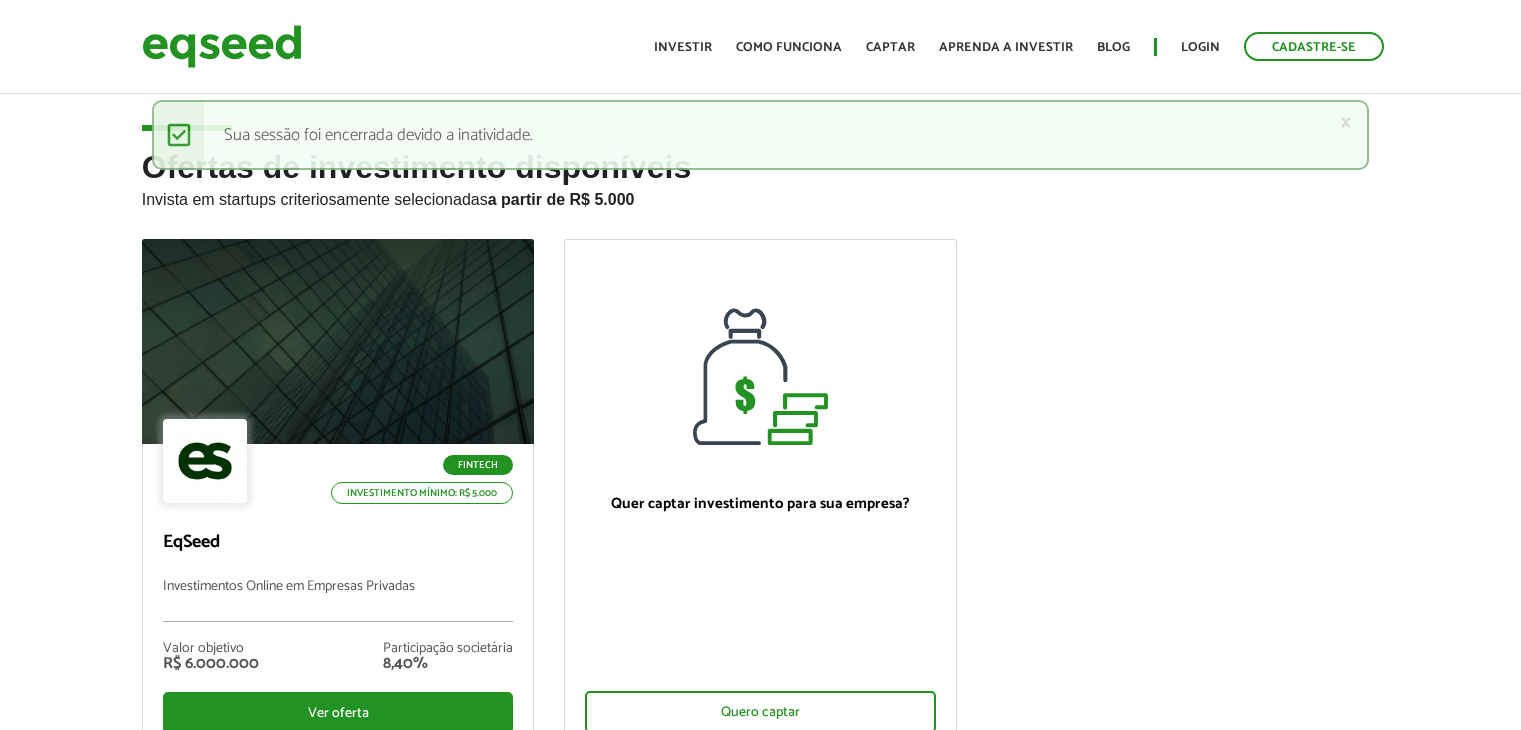 scroll, scrollTop: 0, scrollLeft: 0, axis: both 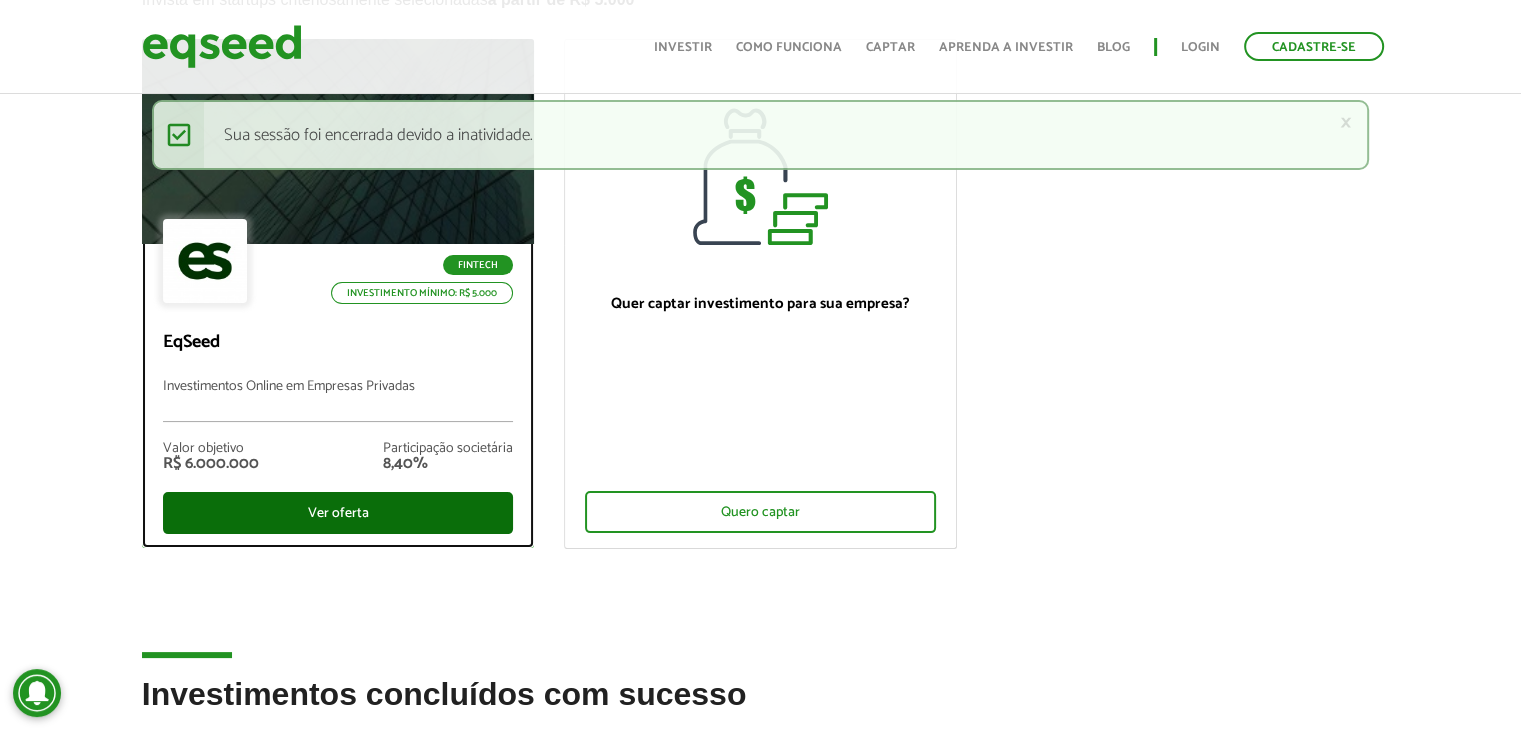 click on "Ver oferta" at bounding box center (338, 513) 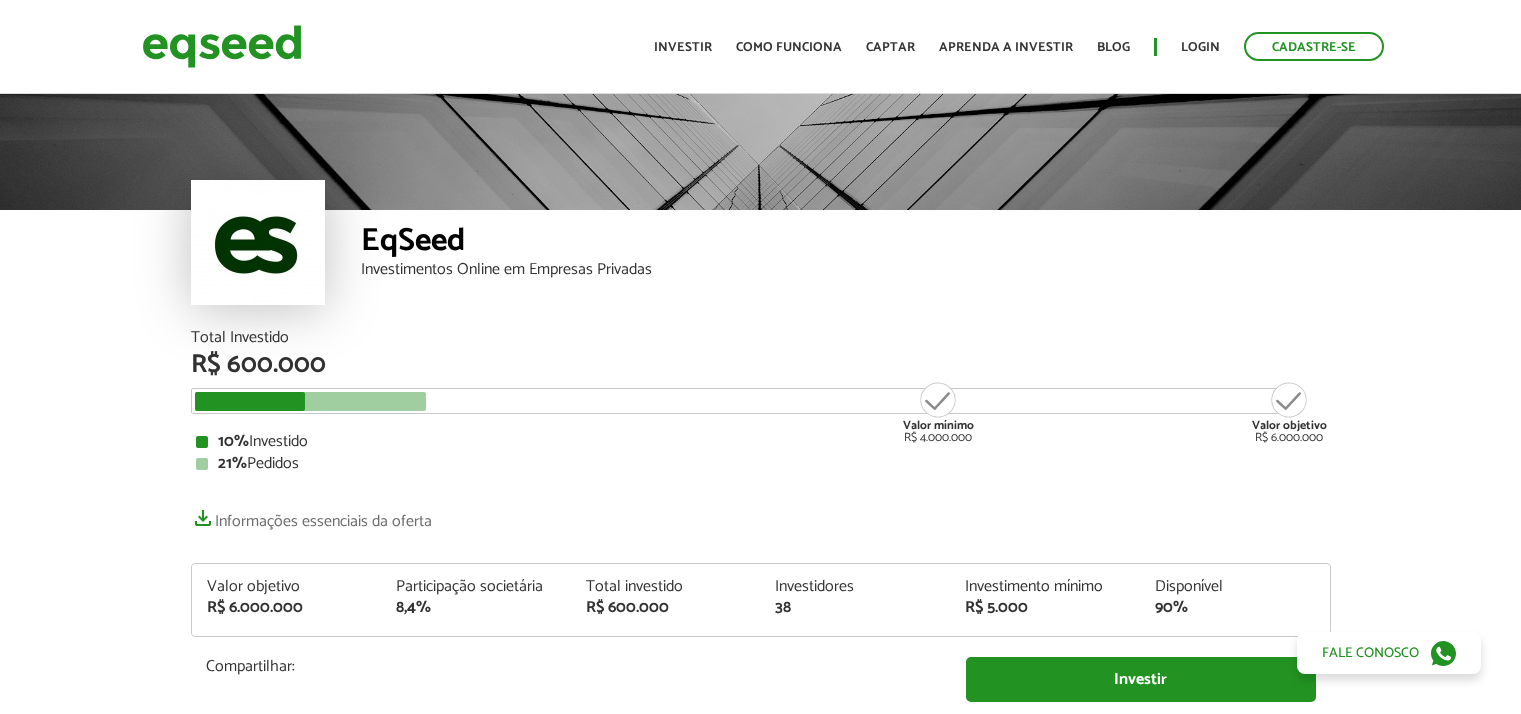 scroll, scrollTop: 0, scrollLeft: 0, axis: both 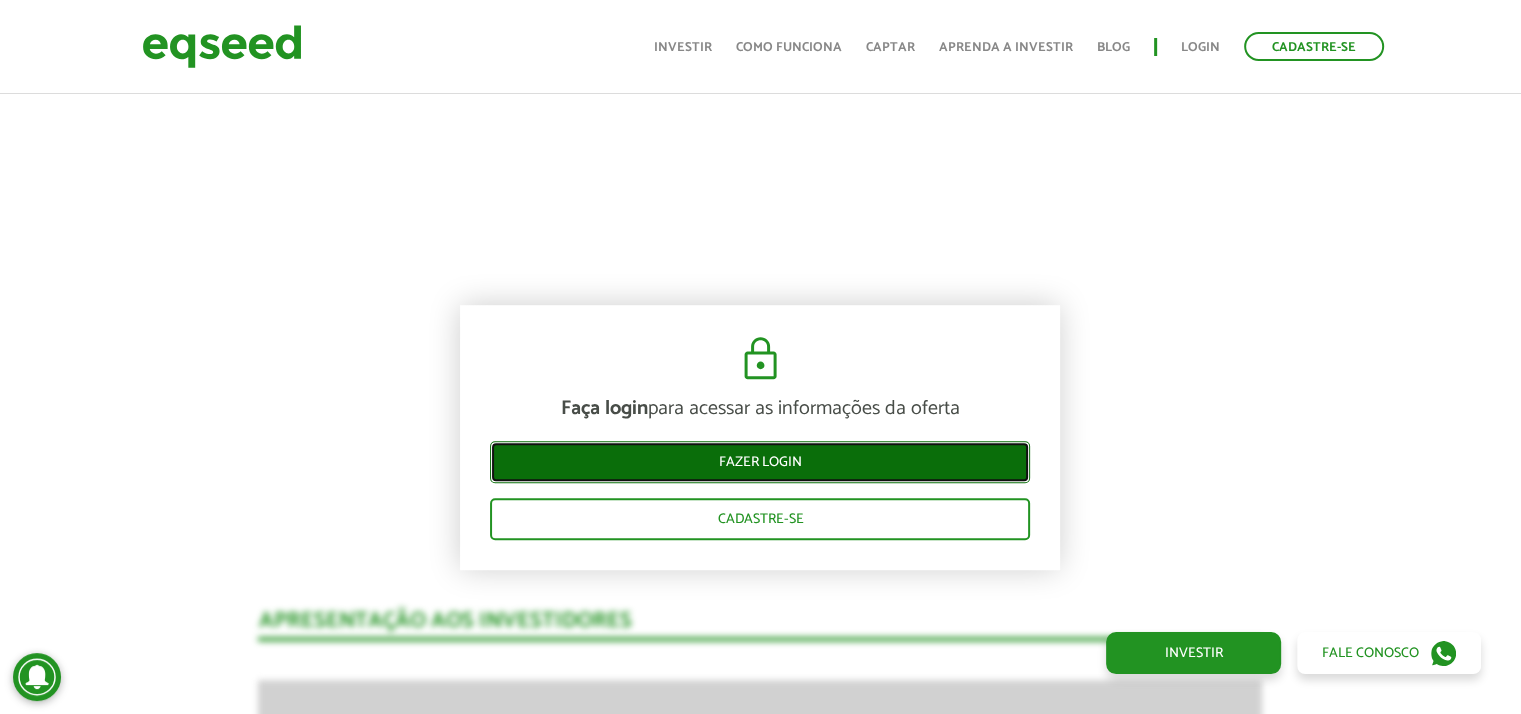 click on "Fazer login" at bounding box center [760, 462] 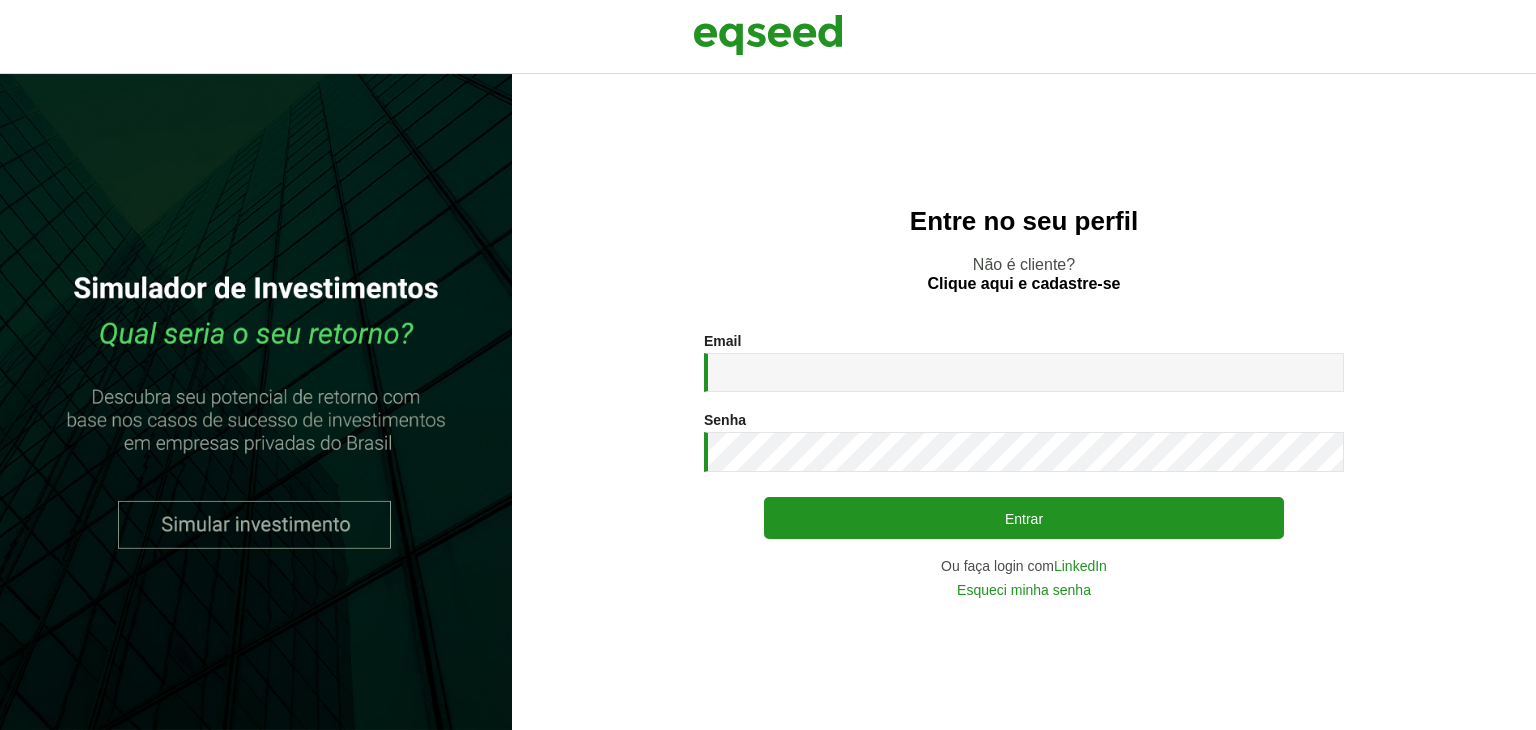 scroll, scrollTop: 0, scrollLeft: 0, axis: both 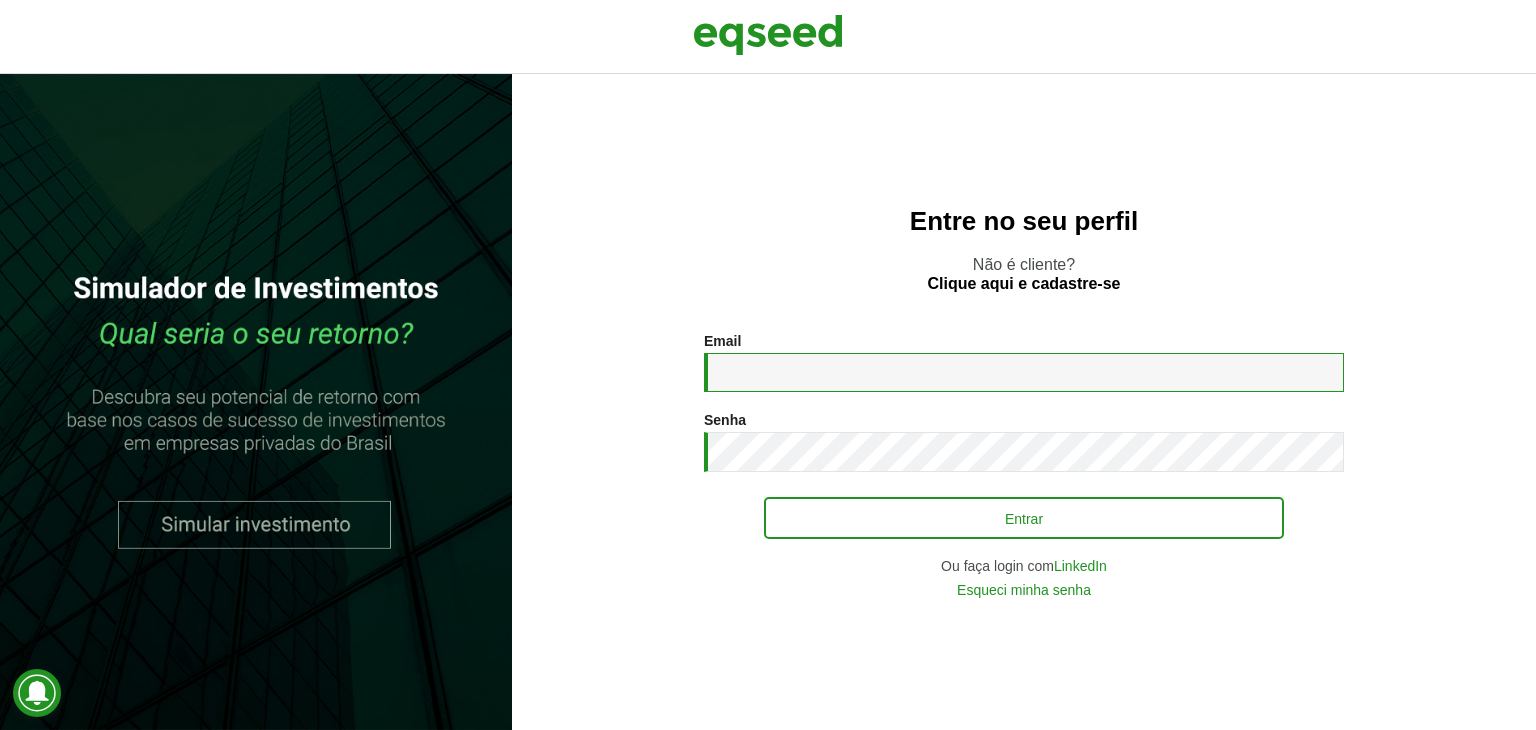 type on "**********" 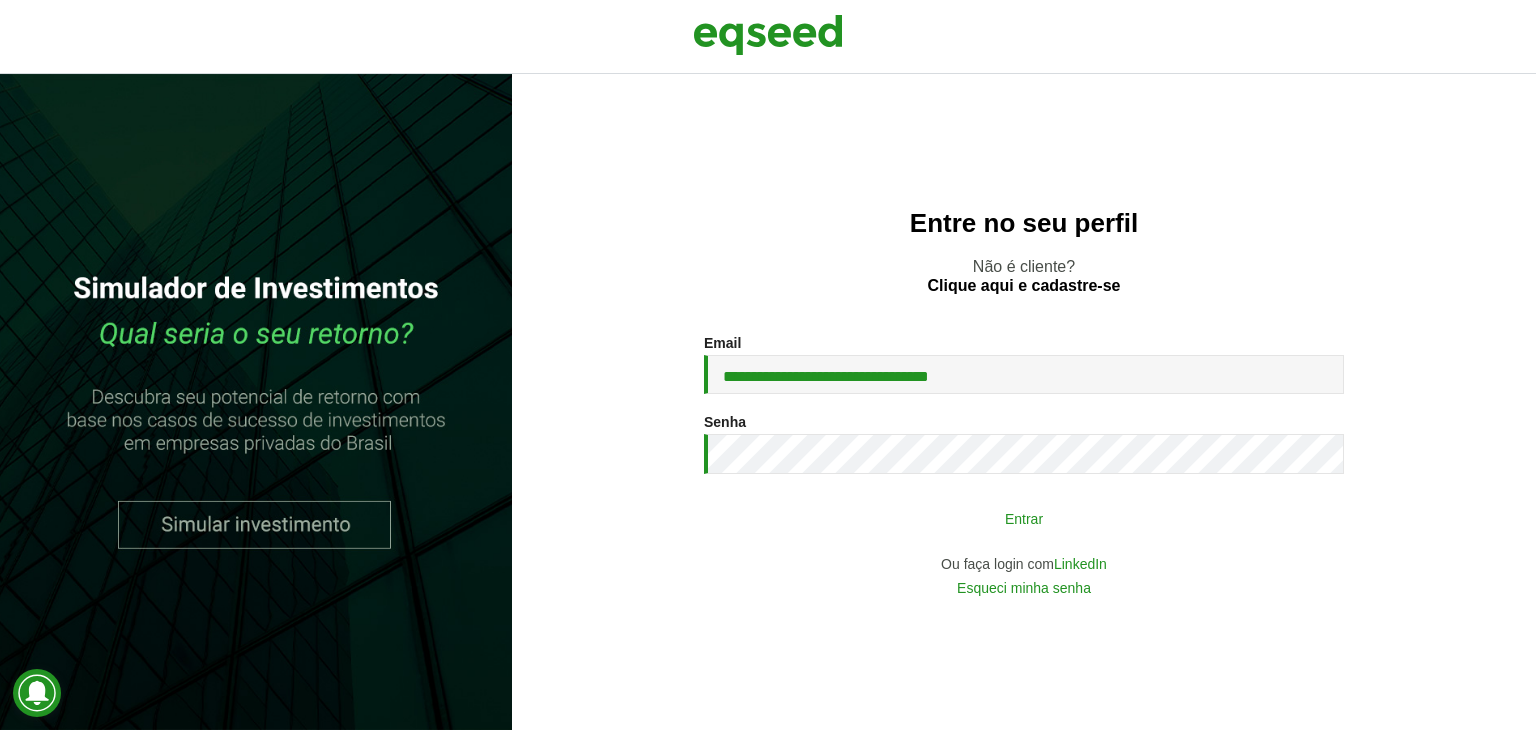 click on "Entrar" at bounding box center [1024, 518] 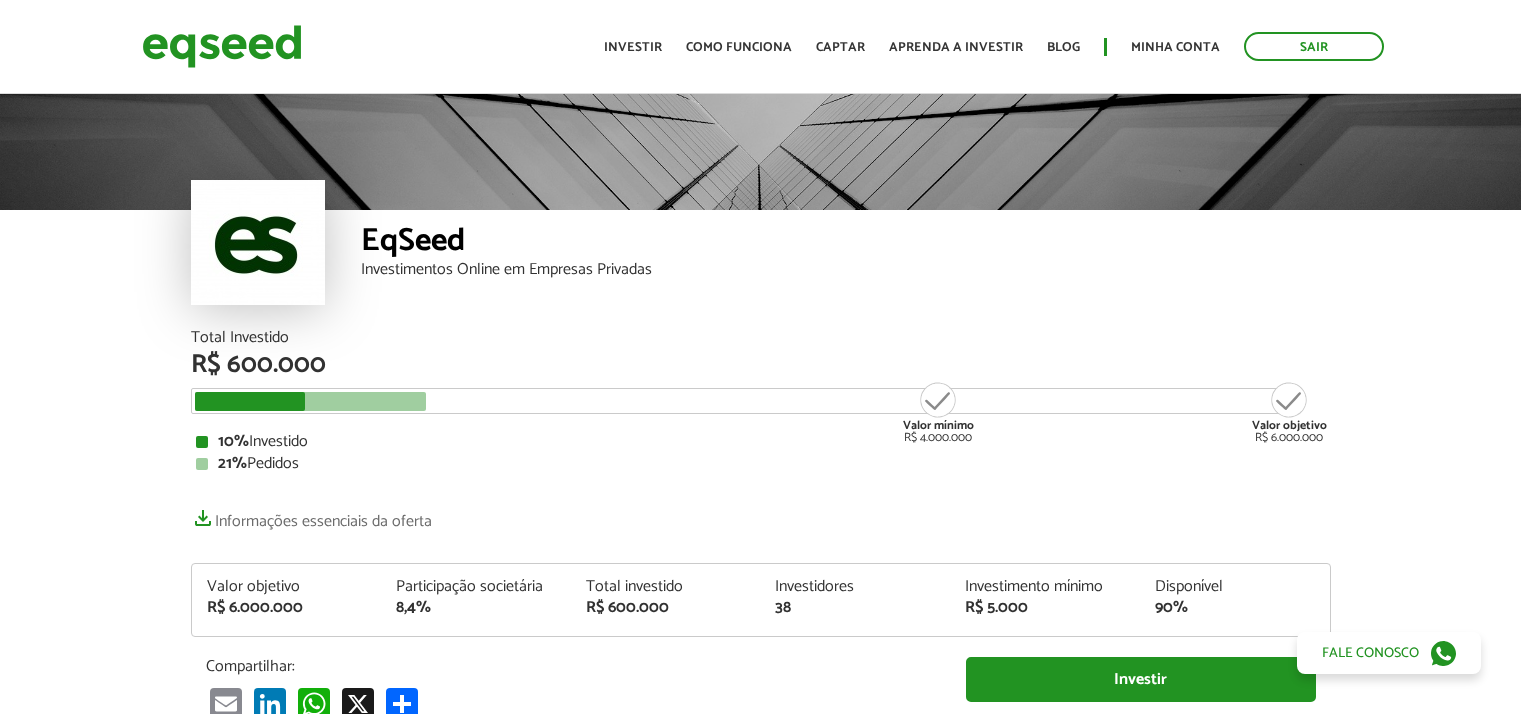 scroll, scrollTop: 0, scrollLeft: 0, axis: both 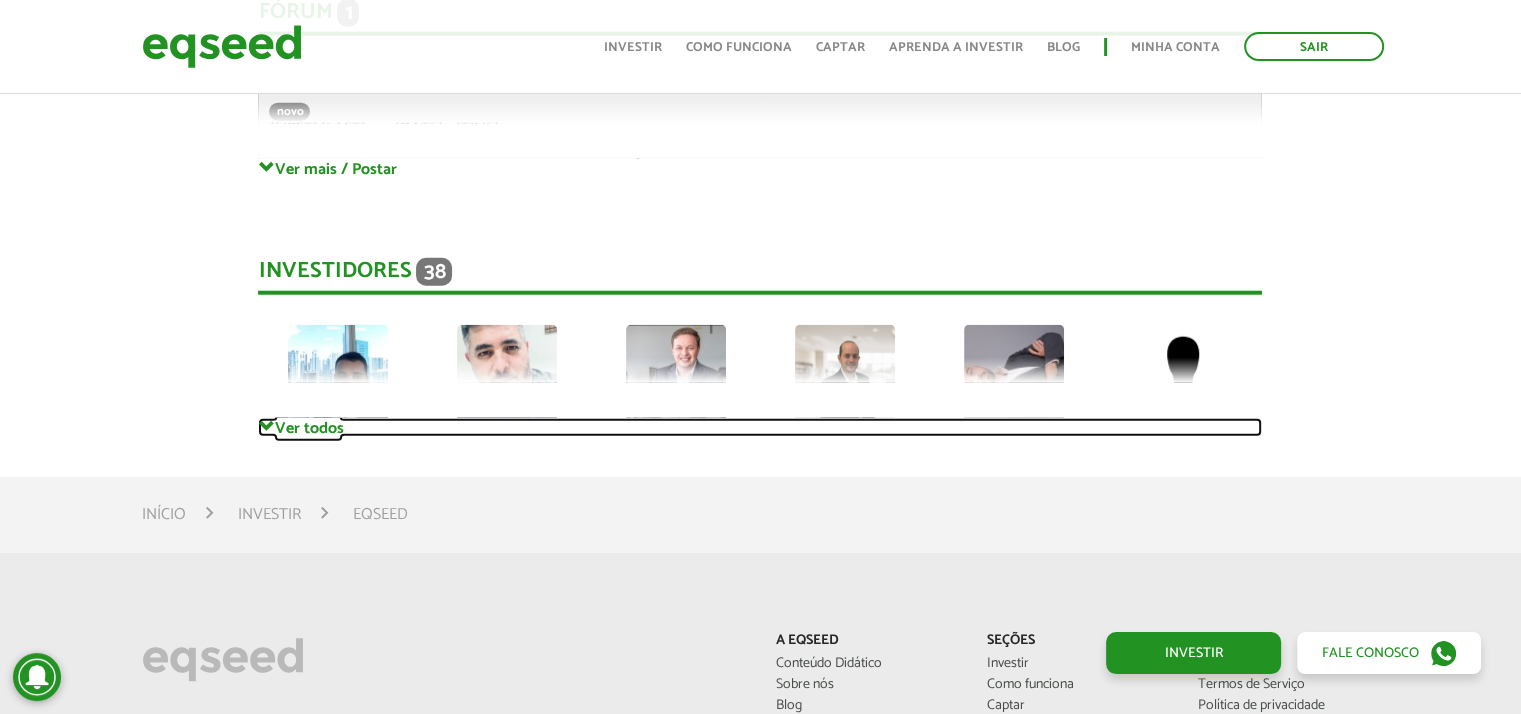 click on "Ver todos" at bounding box center [760, 427] 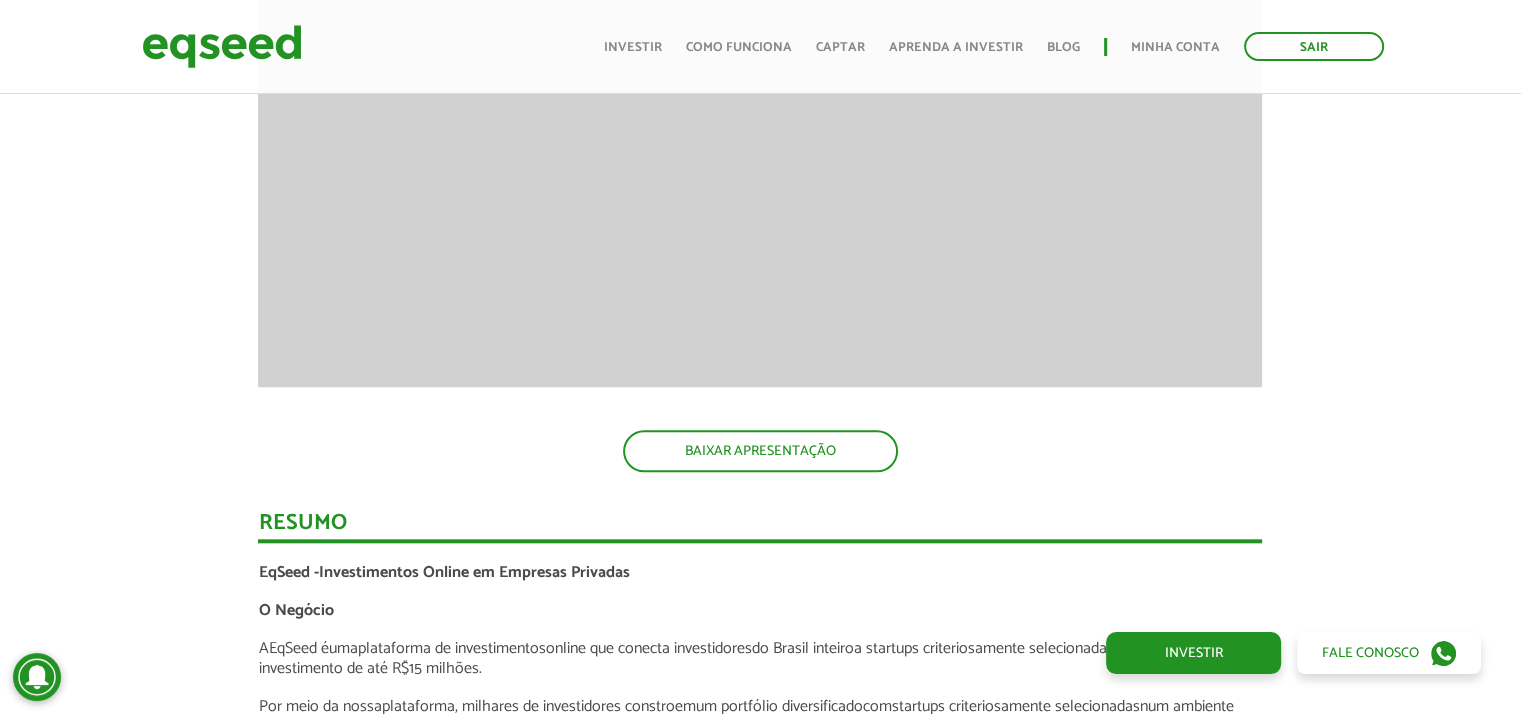 scroll, scrollTop: 2000, scrollLeft: 0, axis: vertical 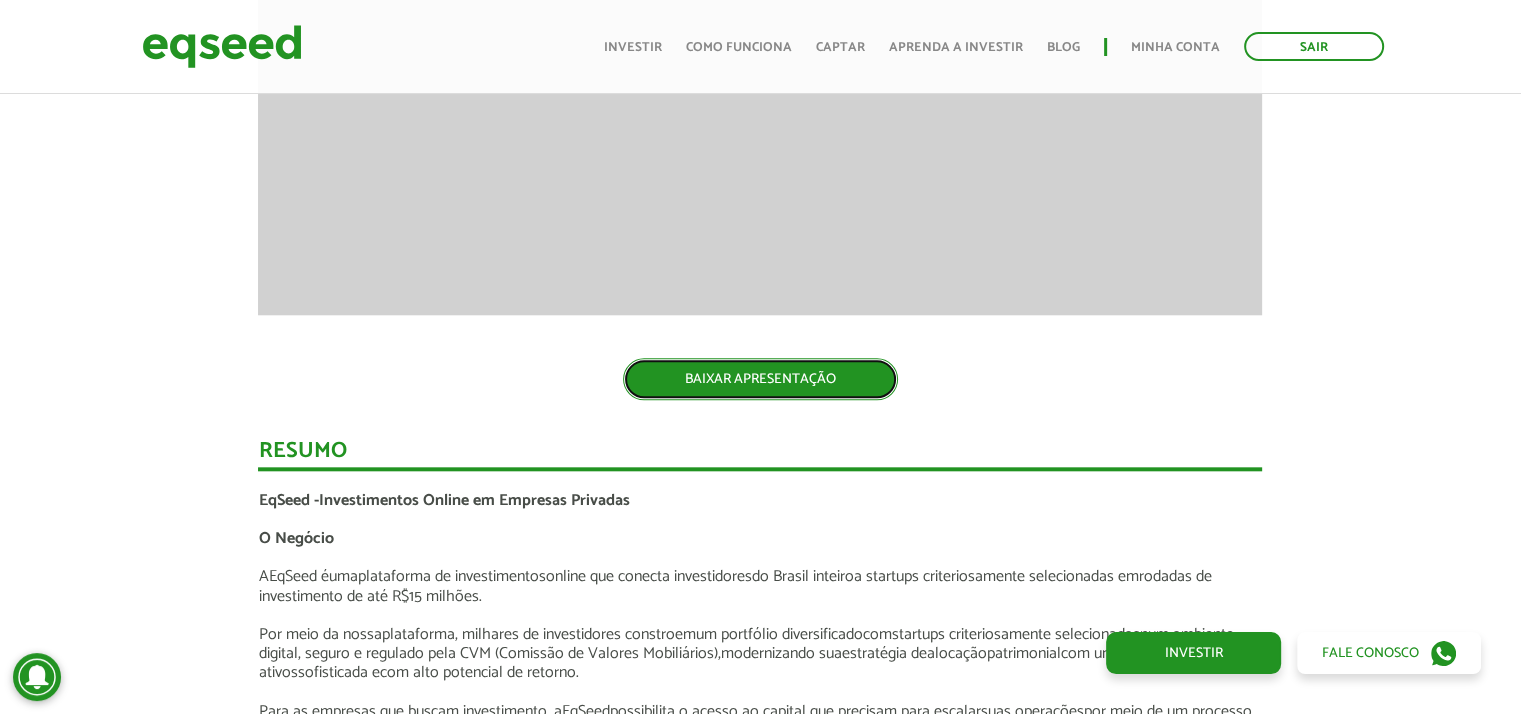 click on "BAIXAR APRESENTAÇÃO" at bounding box center (760, 379) 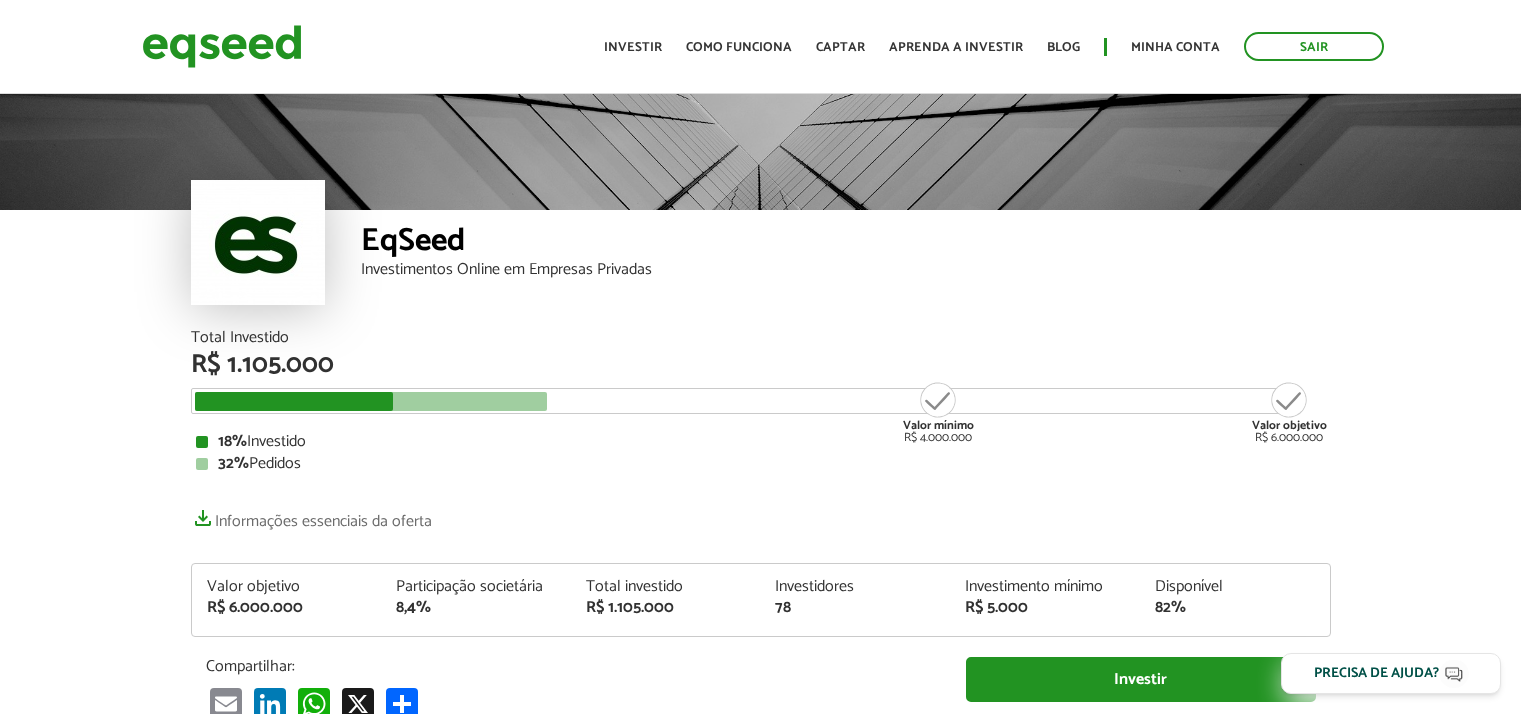 scroll, scrollTop: 0, scrollLeft: 0, axis: both 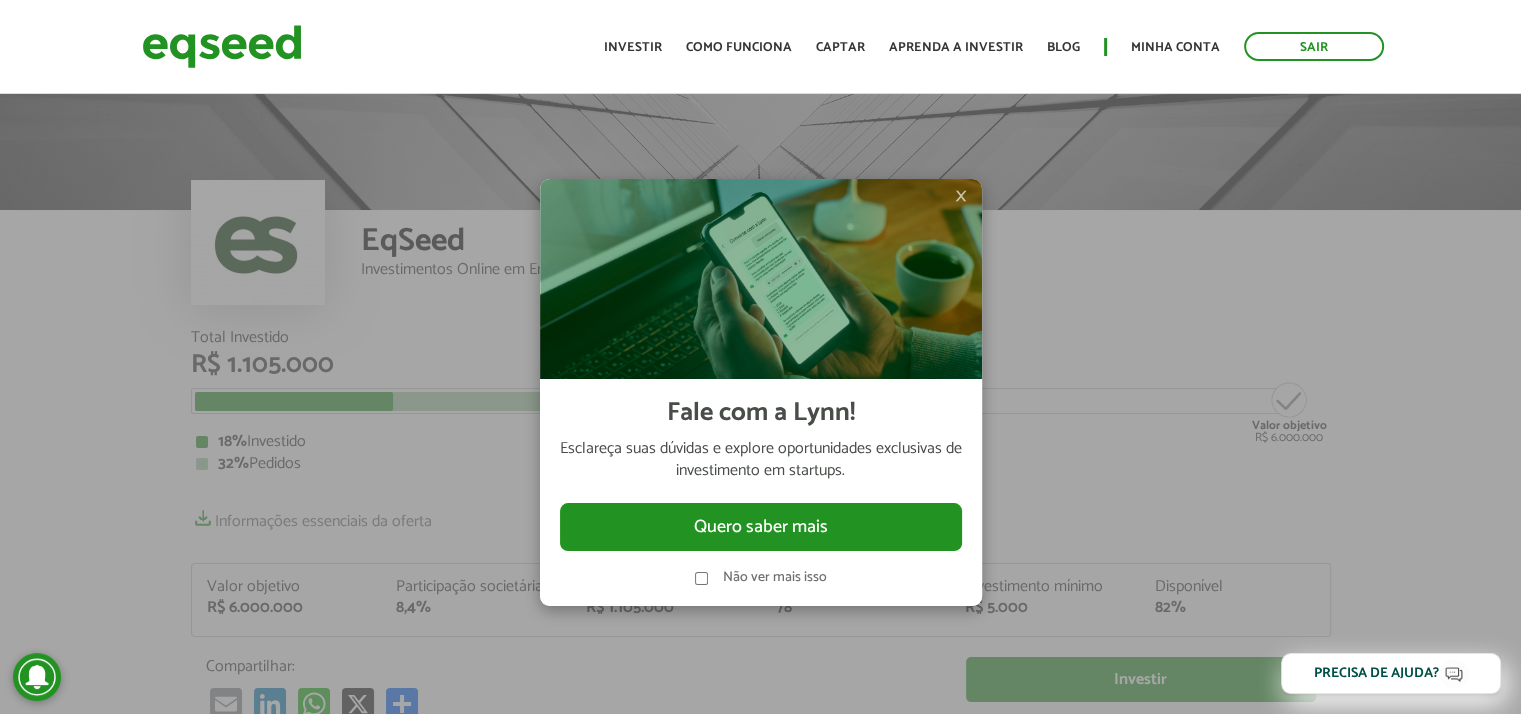 click on "×" at bounding box center [961, 196] 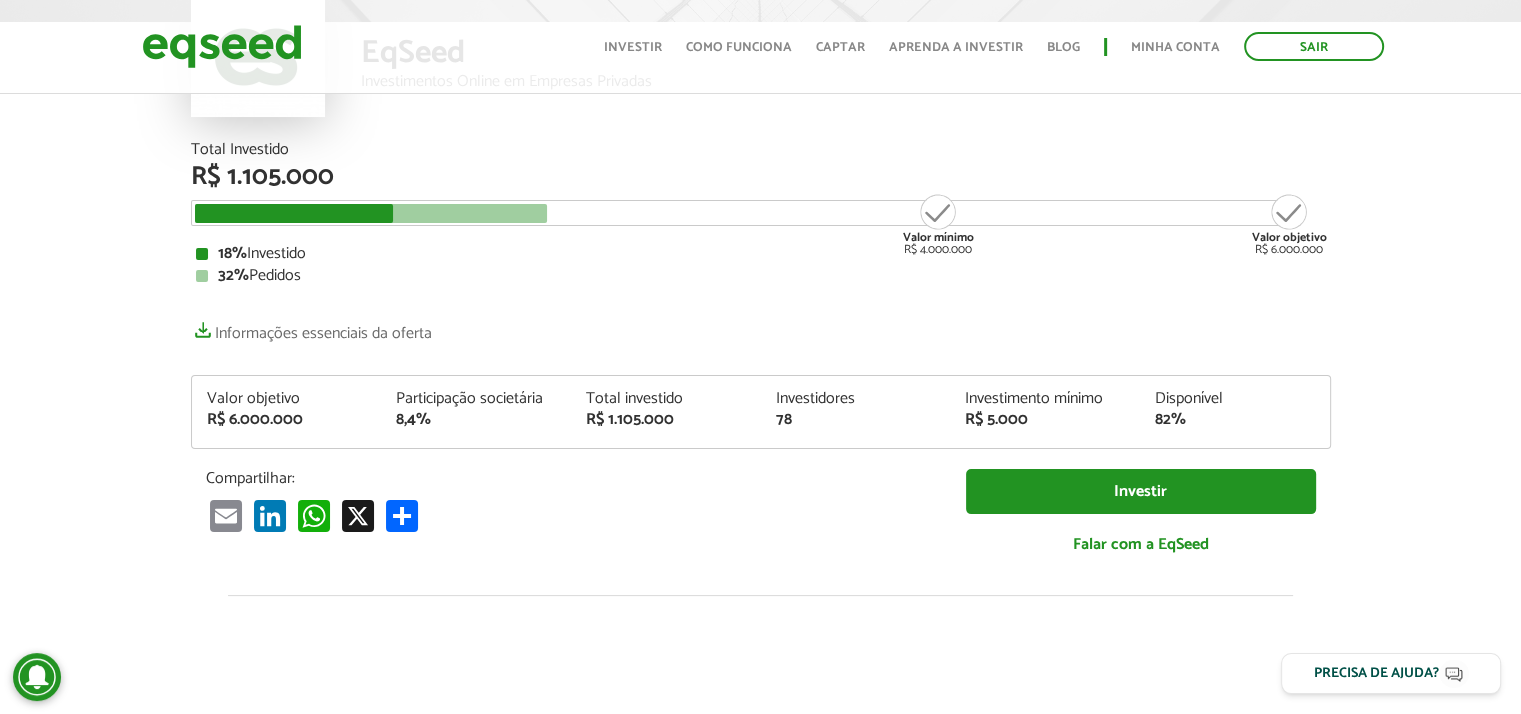 scroll, scrollTop: 200, scrollLeft: 0, axis: vertical 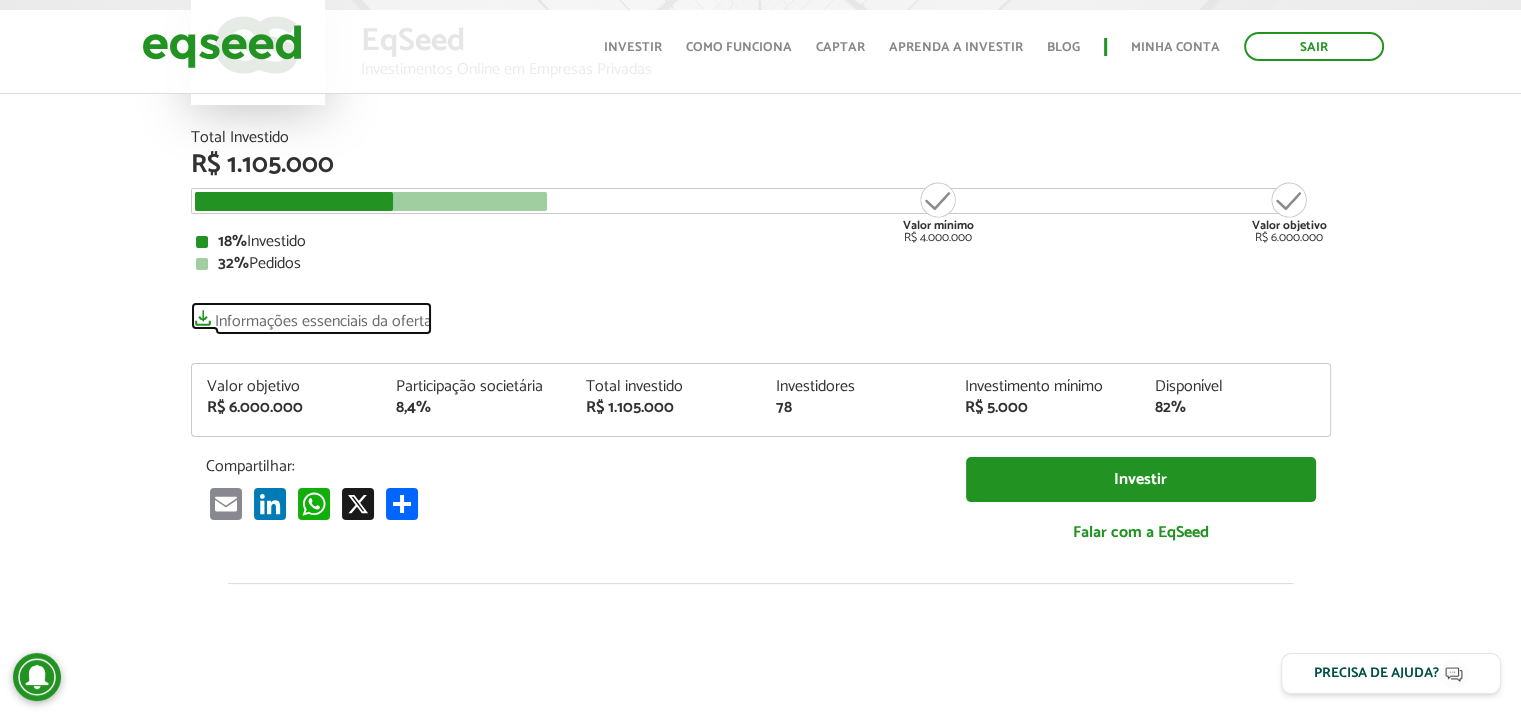 click on "Informações essenciais da oferta" at bounding box center [311, 316] 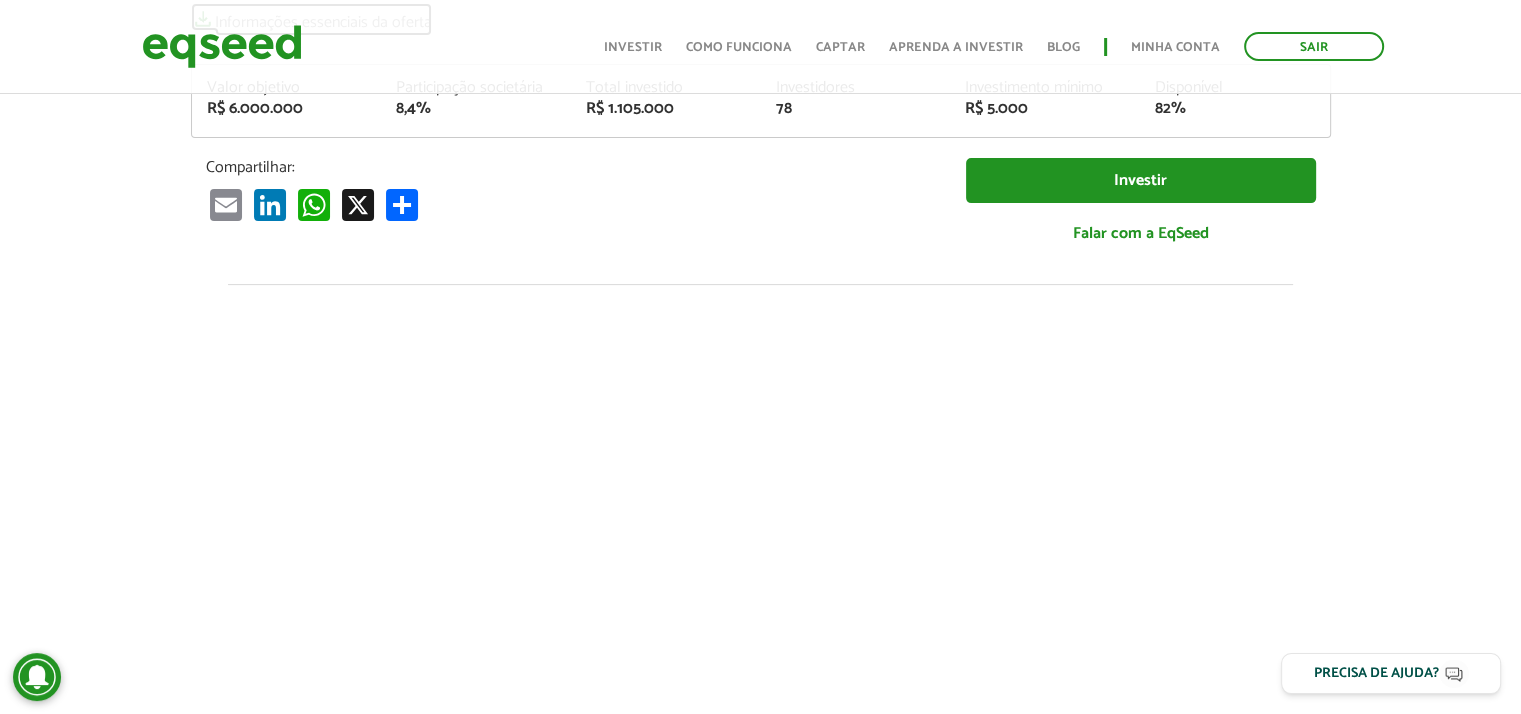 scroll, scrollTop: 0, scrollLeft: 0, axis: both 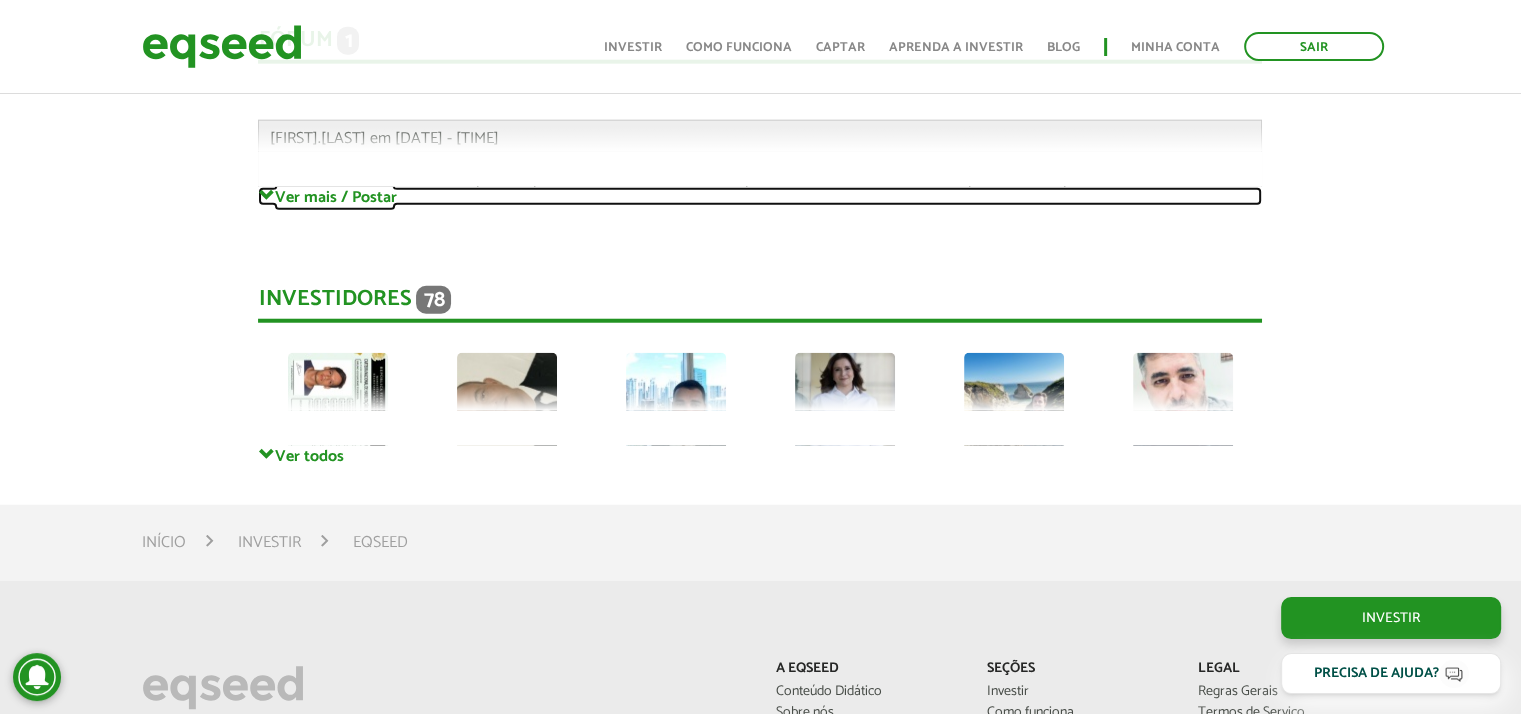 click on "Ver mais / Postar" at bounding box center (760, 196) 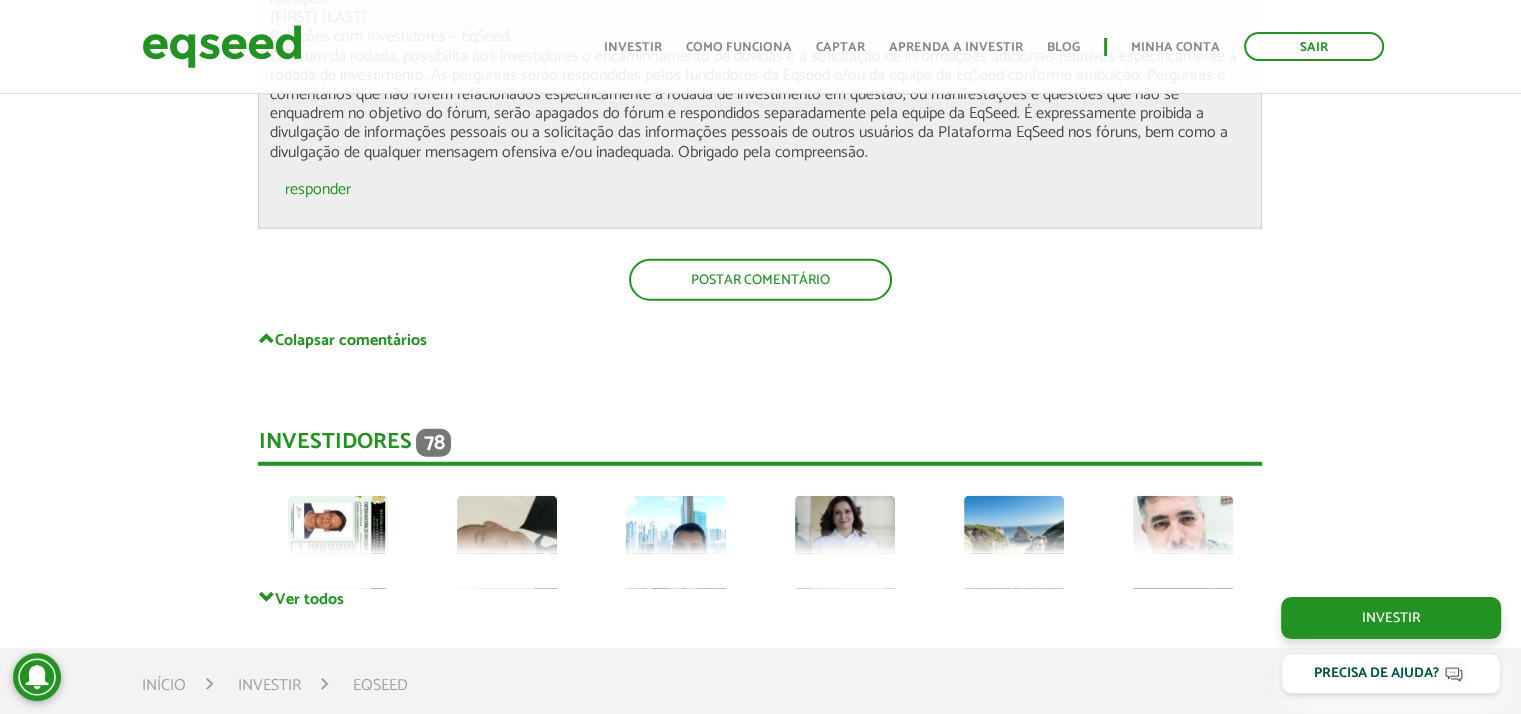 scroll, scrollTop: 5600, scrollLeft: 0, axis: vertical 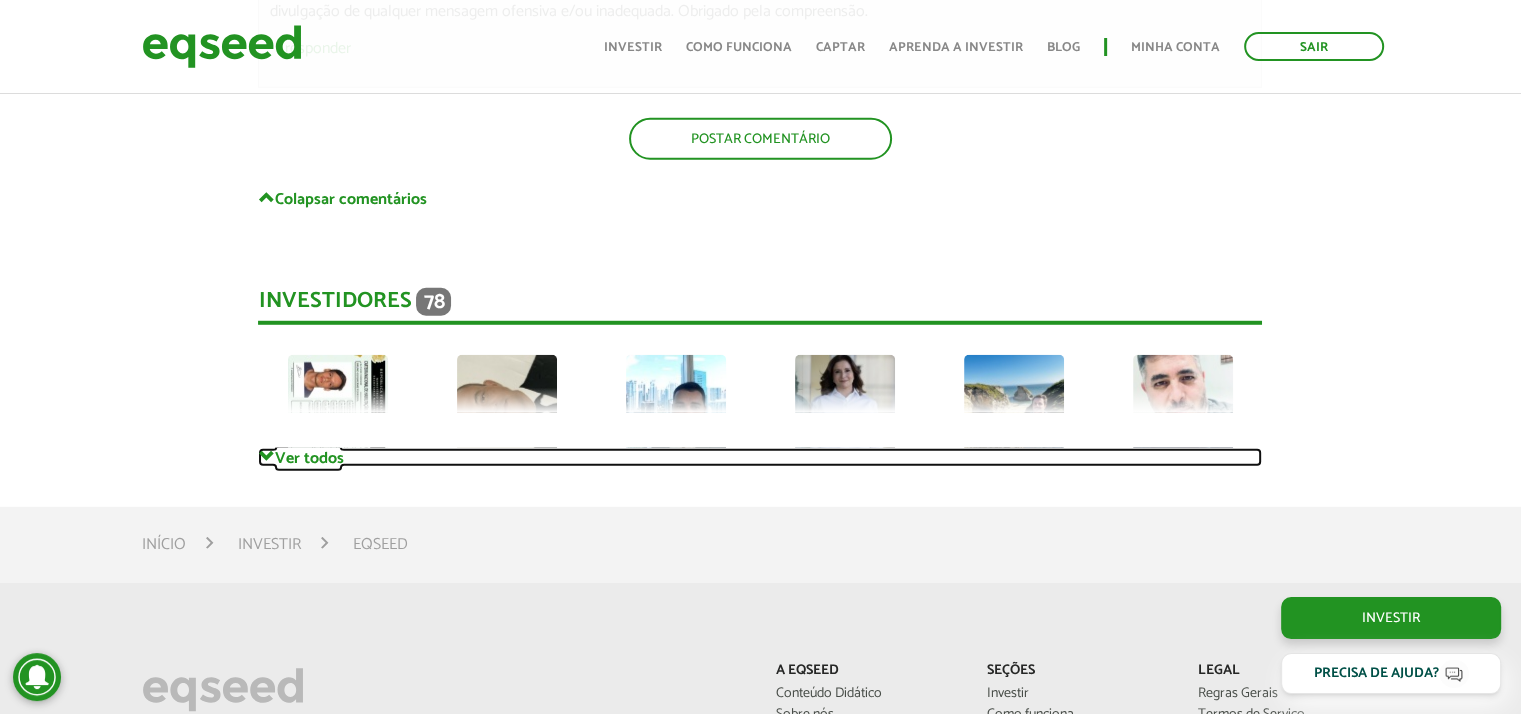 click on "Ver todos" at bounding box center [760, 457] 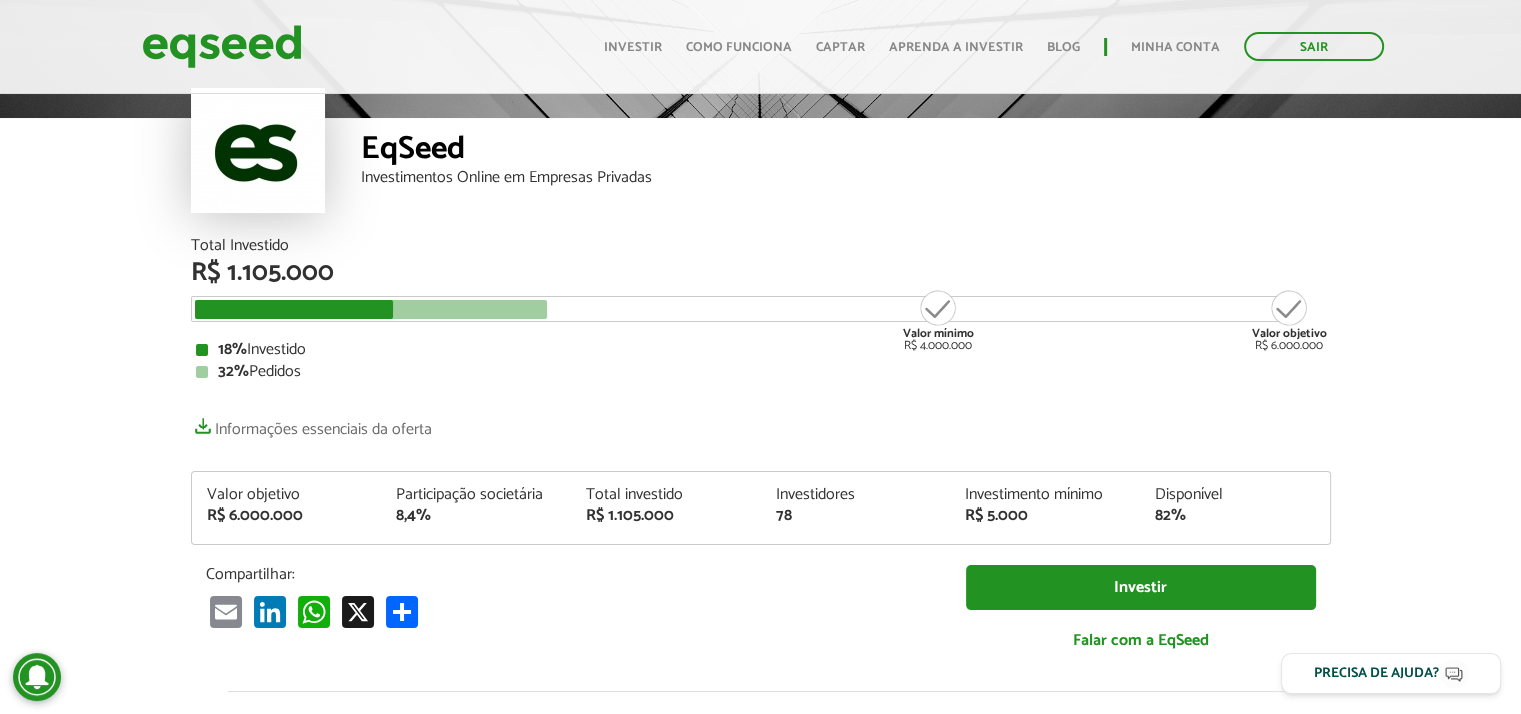 scroll, scrollTop: 0, scrollLeft: 0, axis: both 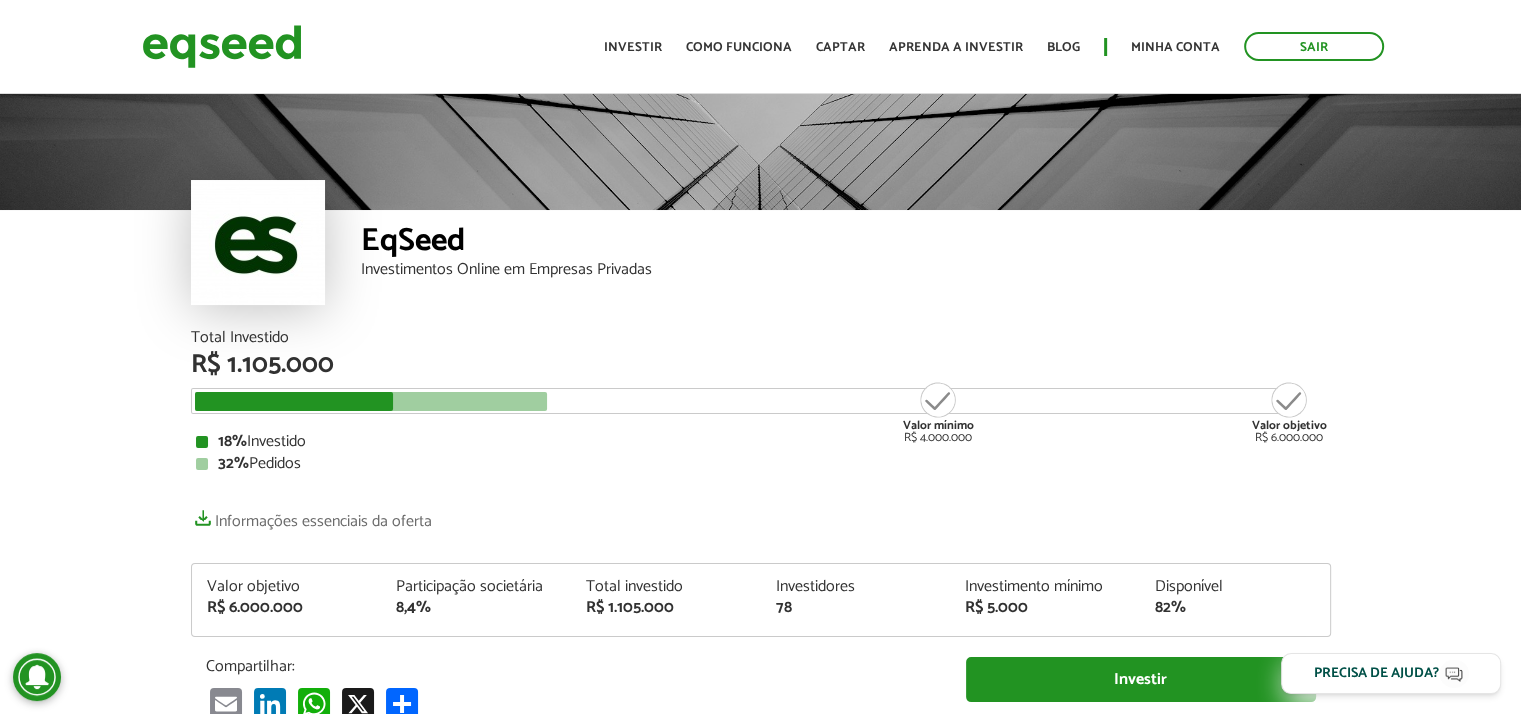 click on "Valor objetivo R$ 6.000.000" at bounding box center (1289, 412) 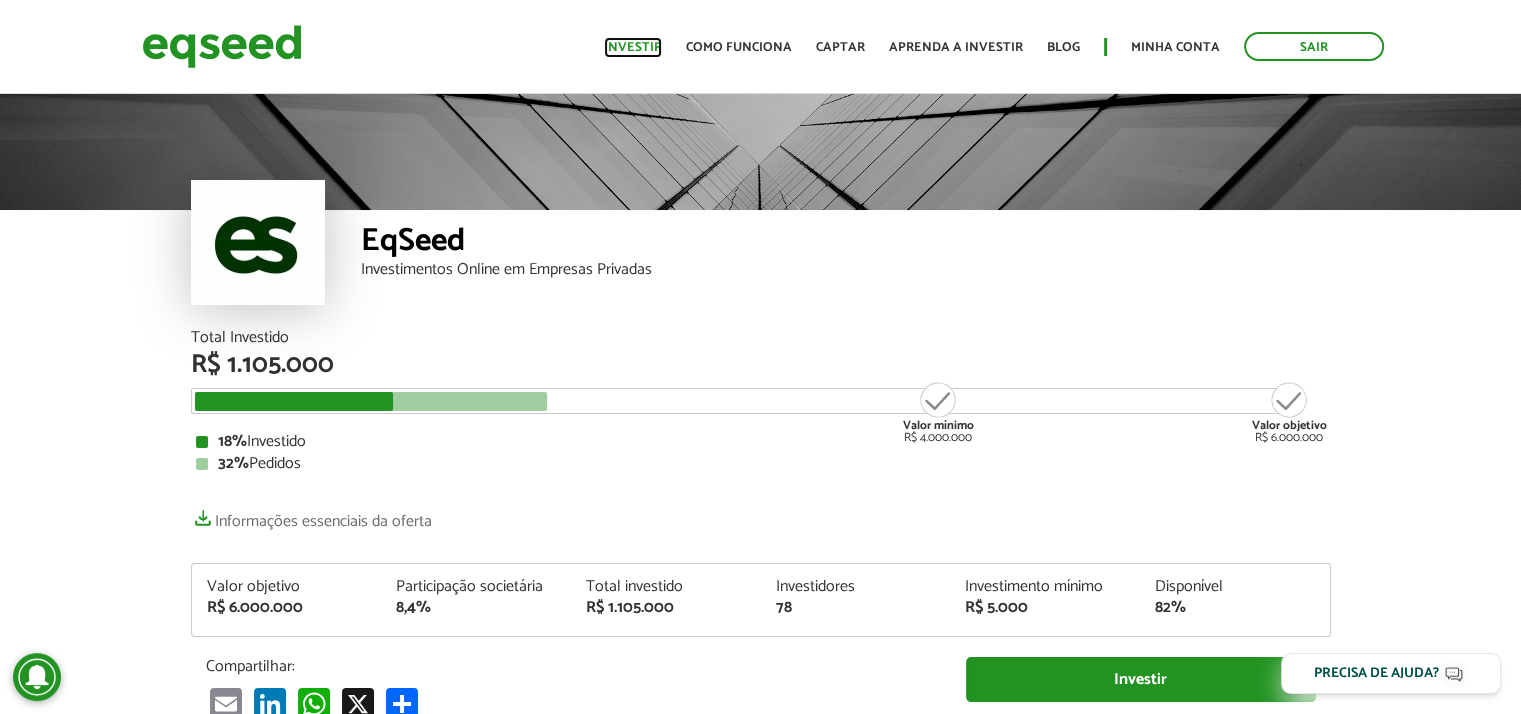 click on "Investir" at bounding box center (633, 47) 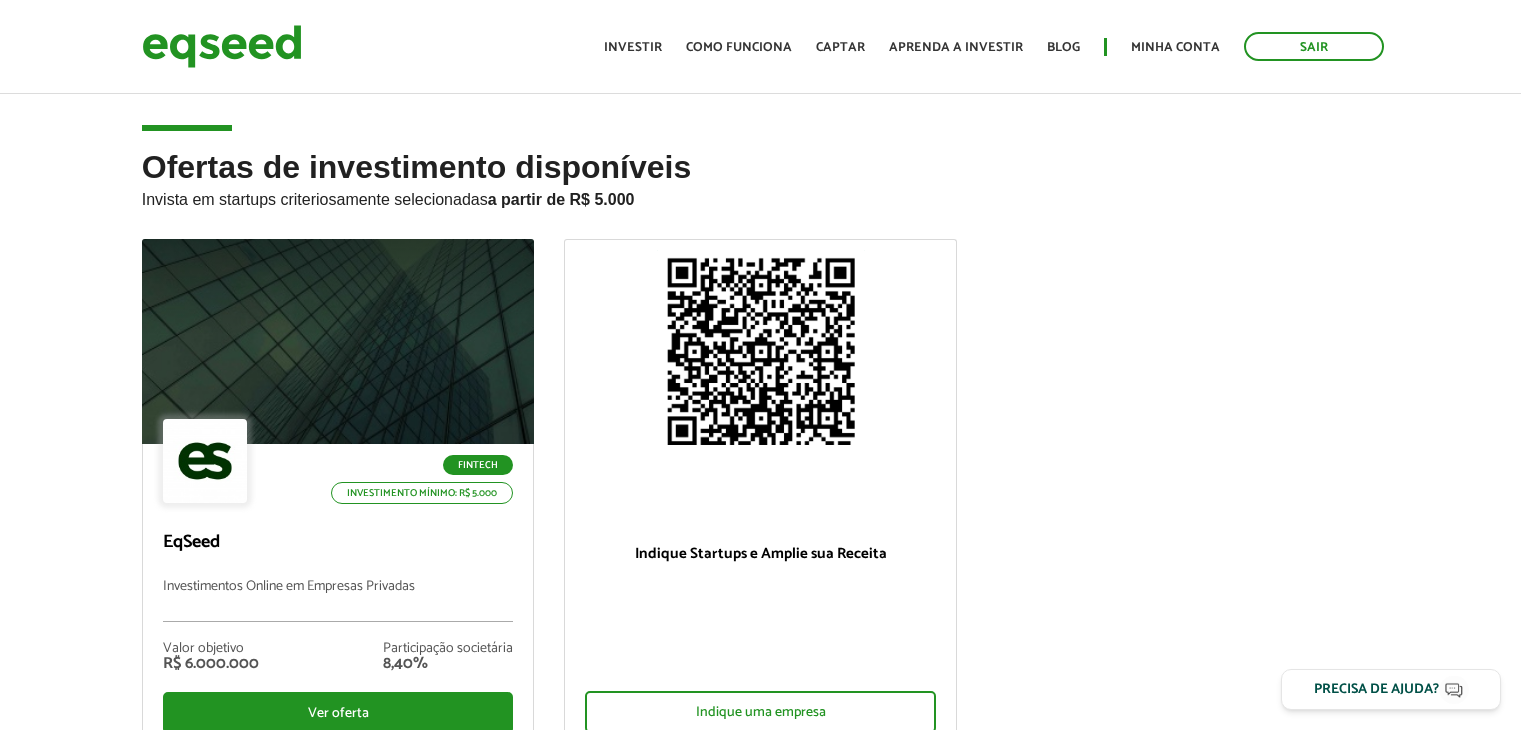 scroll, scrollTop: 0, scrollLeft: 0, axis: both 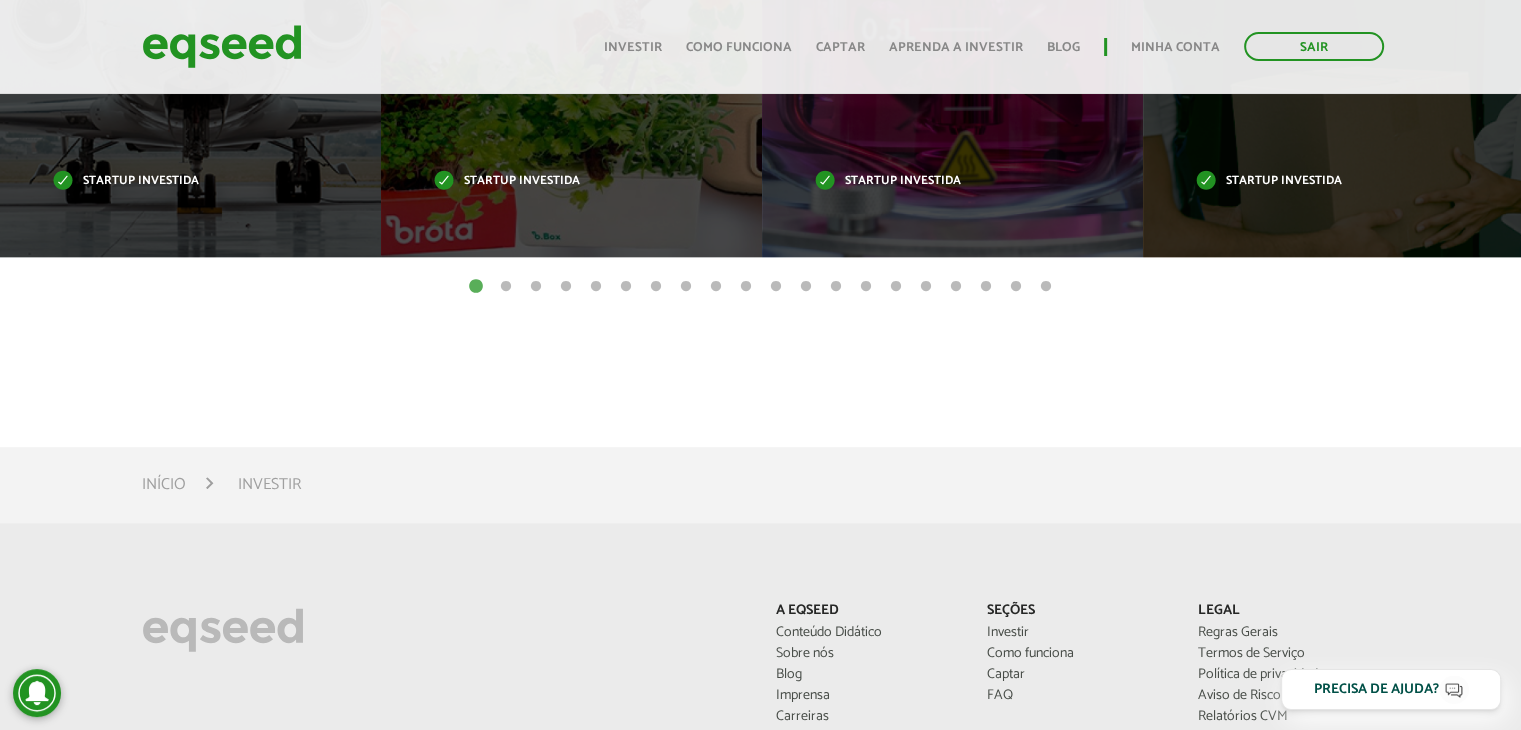 click on "2" at bounding box center [506, 287] 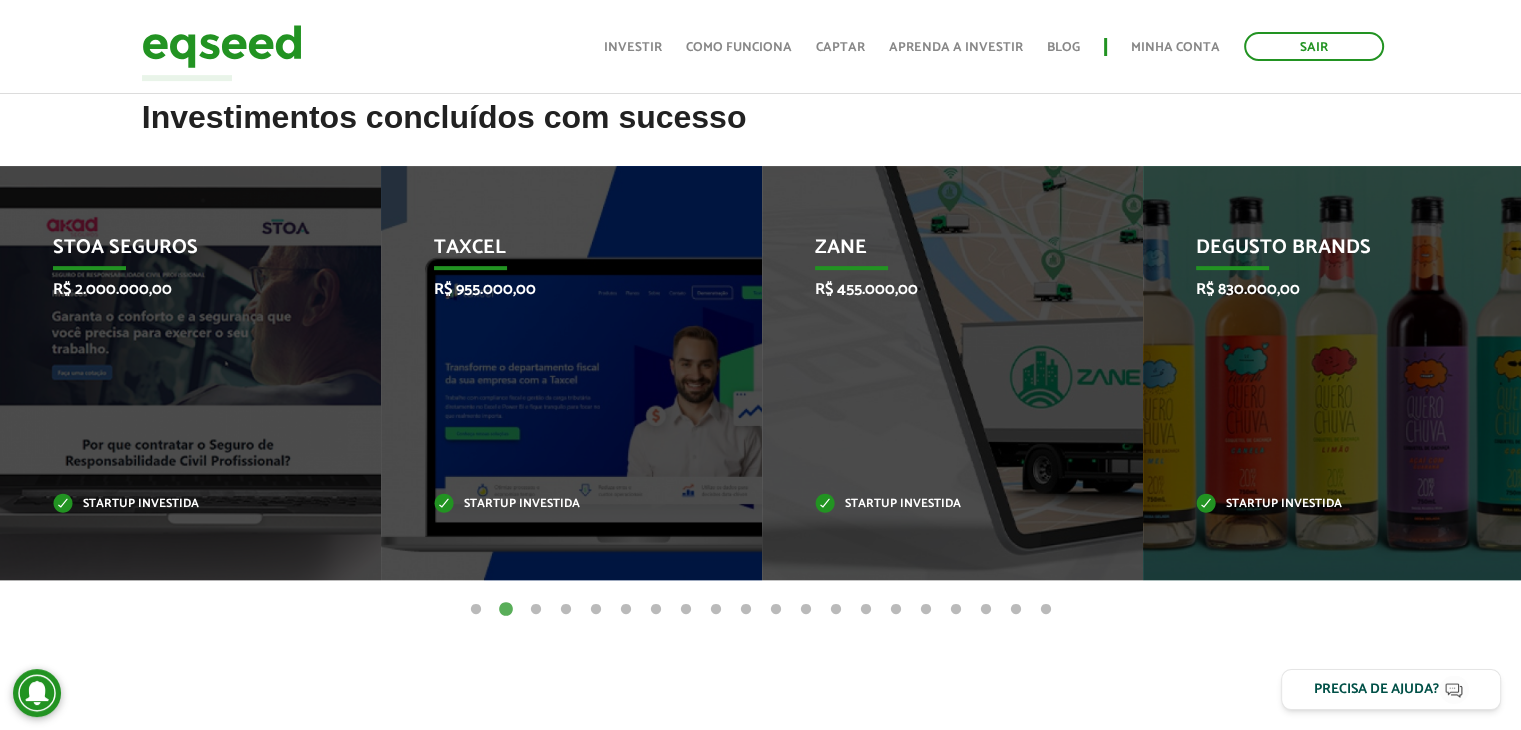 scroll, scrollTop: 800, scrollLeft: 0, axis: vertical 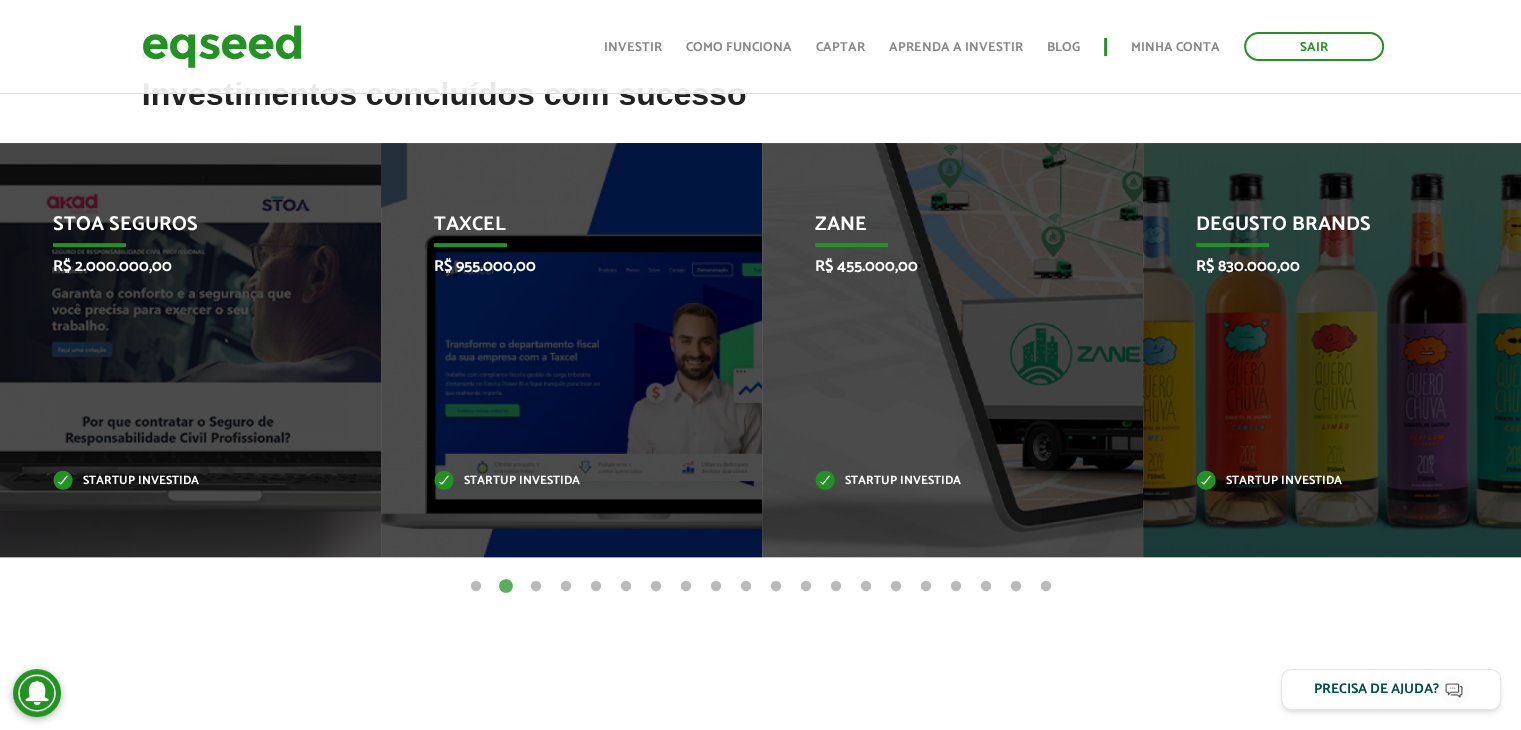 click on "3" at bounding box center [536, 587] 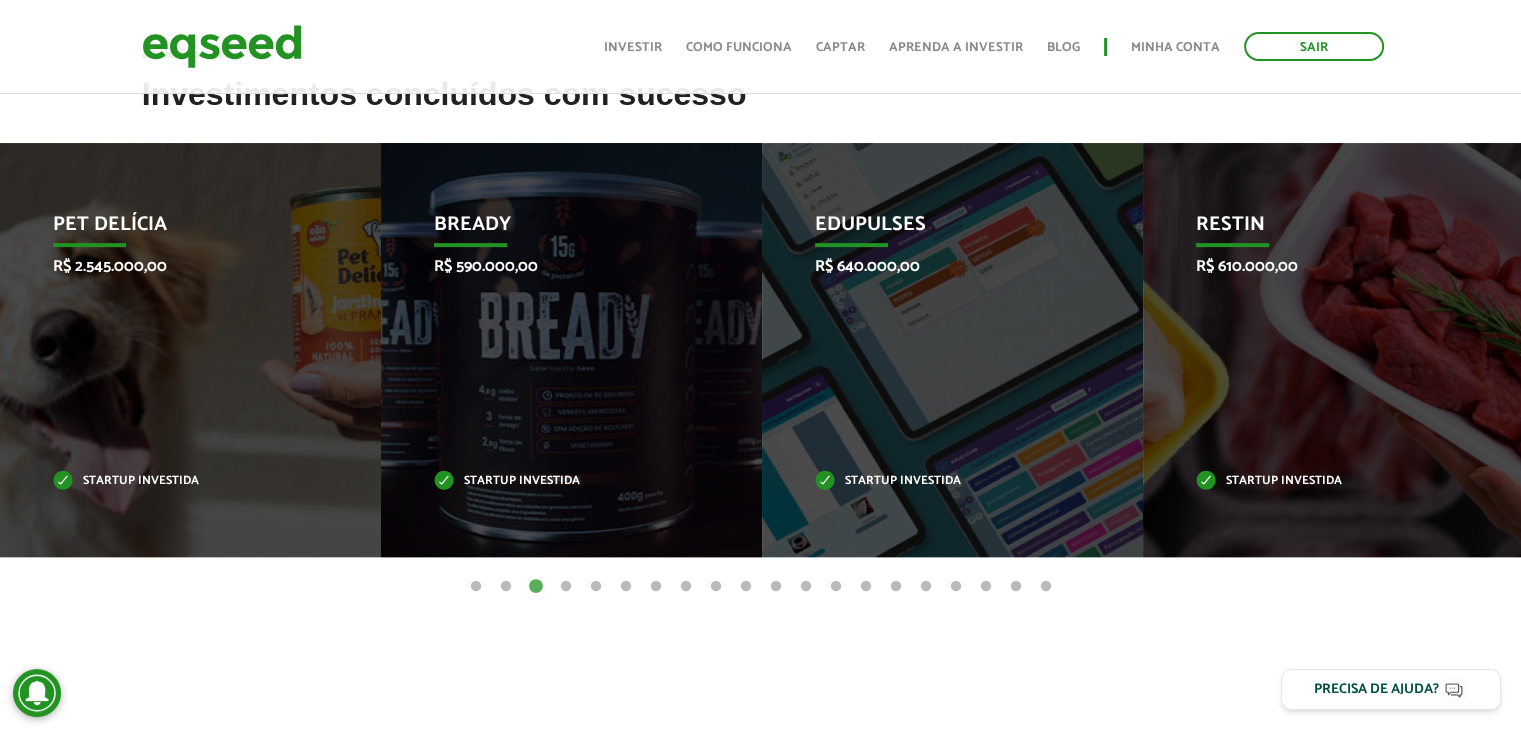click on "4" at bounding box center (566, 587) 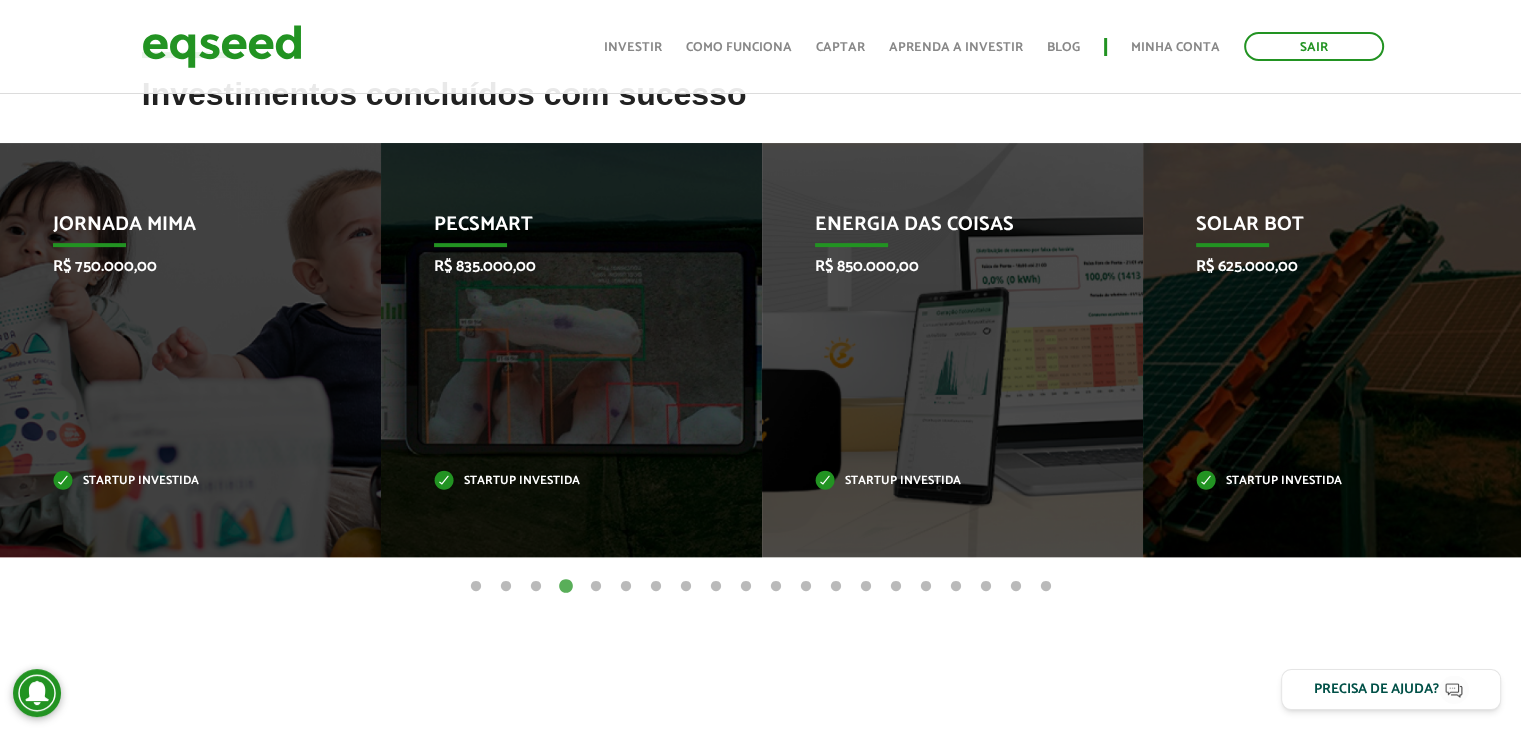 click on "5" at bounding box center (596, 587) 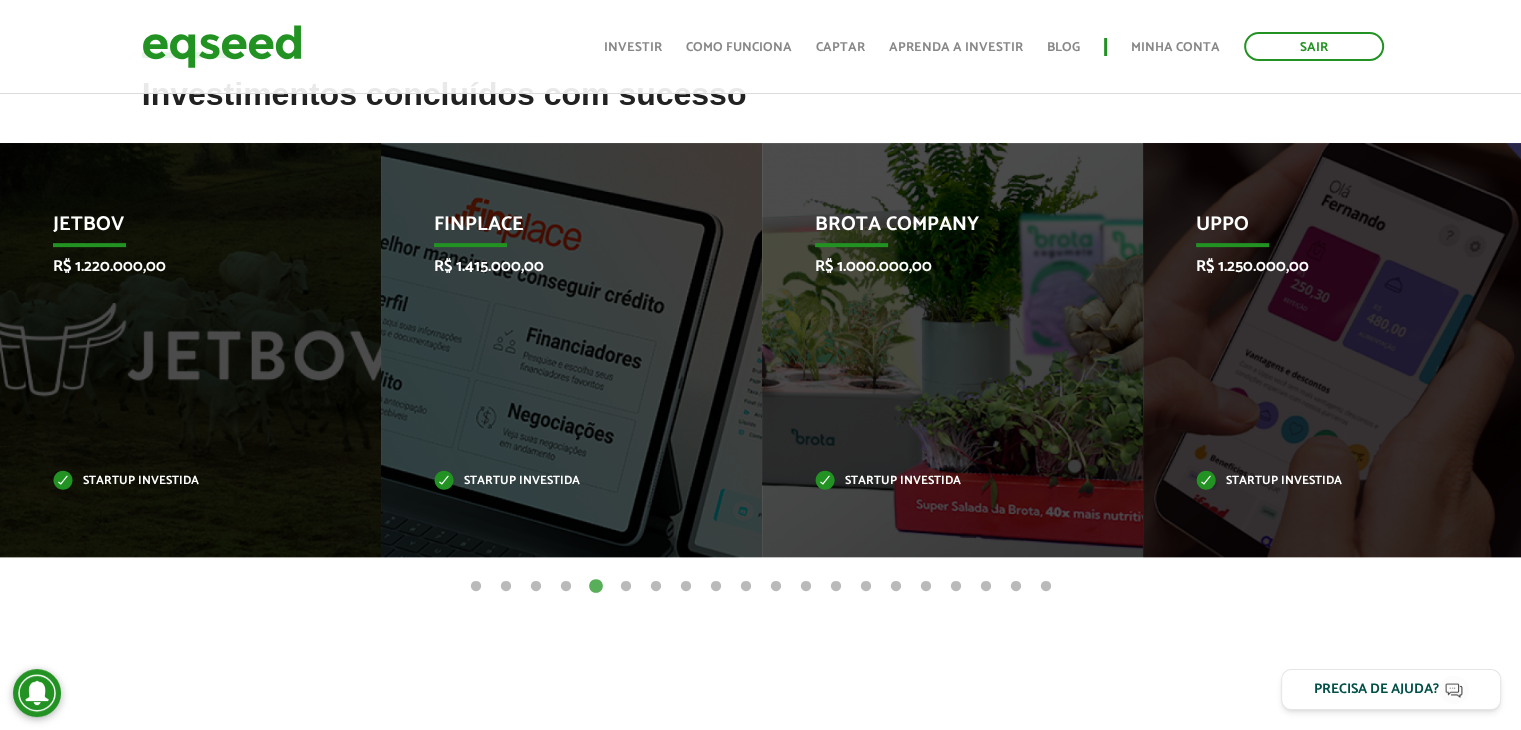 click on "6" at bounding box center [626, 587] 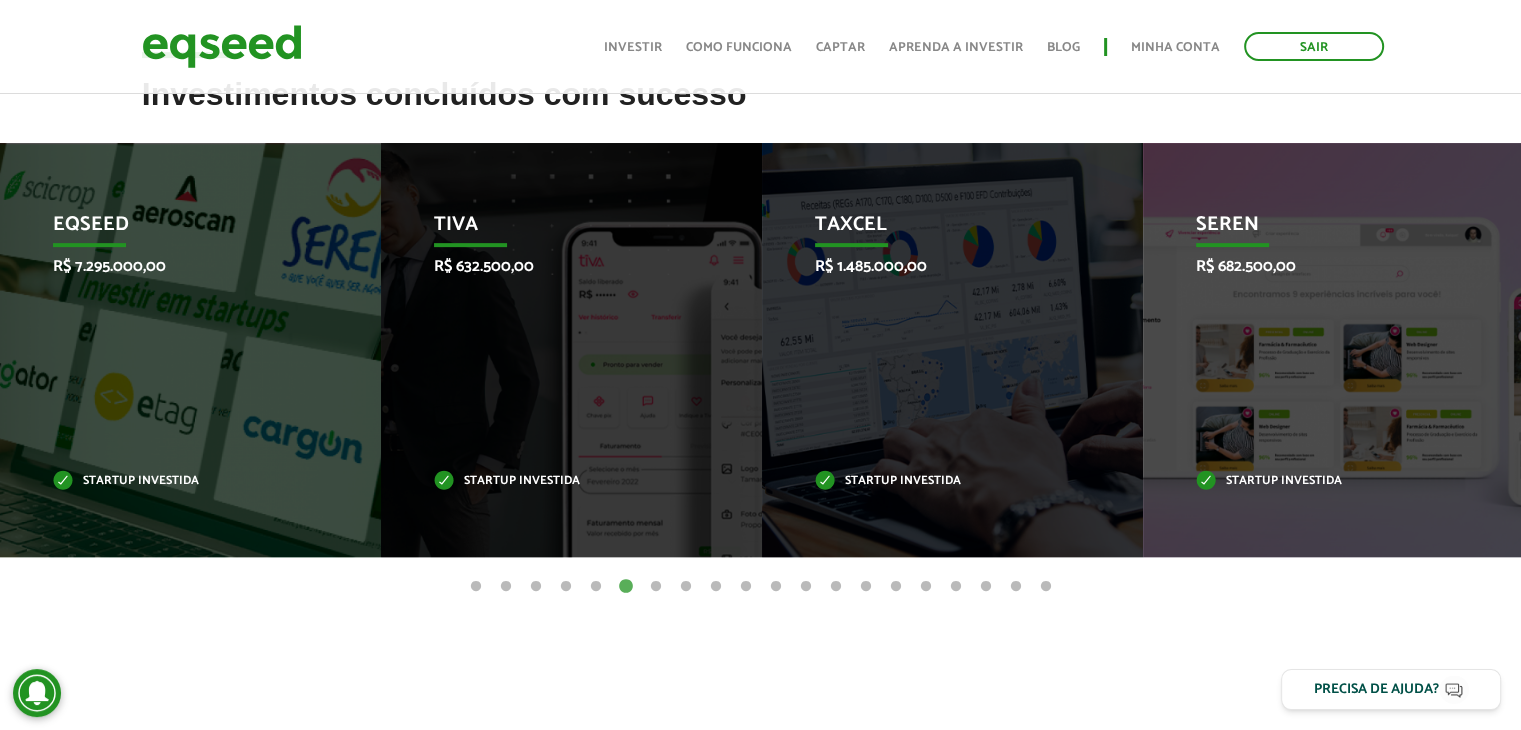 click on "7" at bounding box center [656, 587] 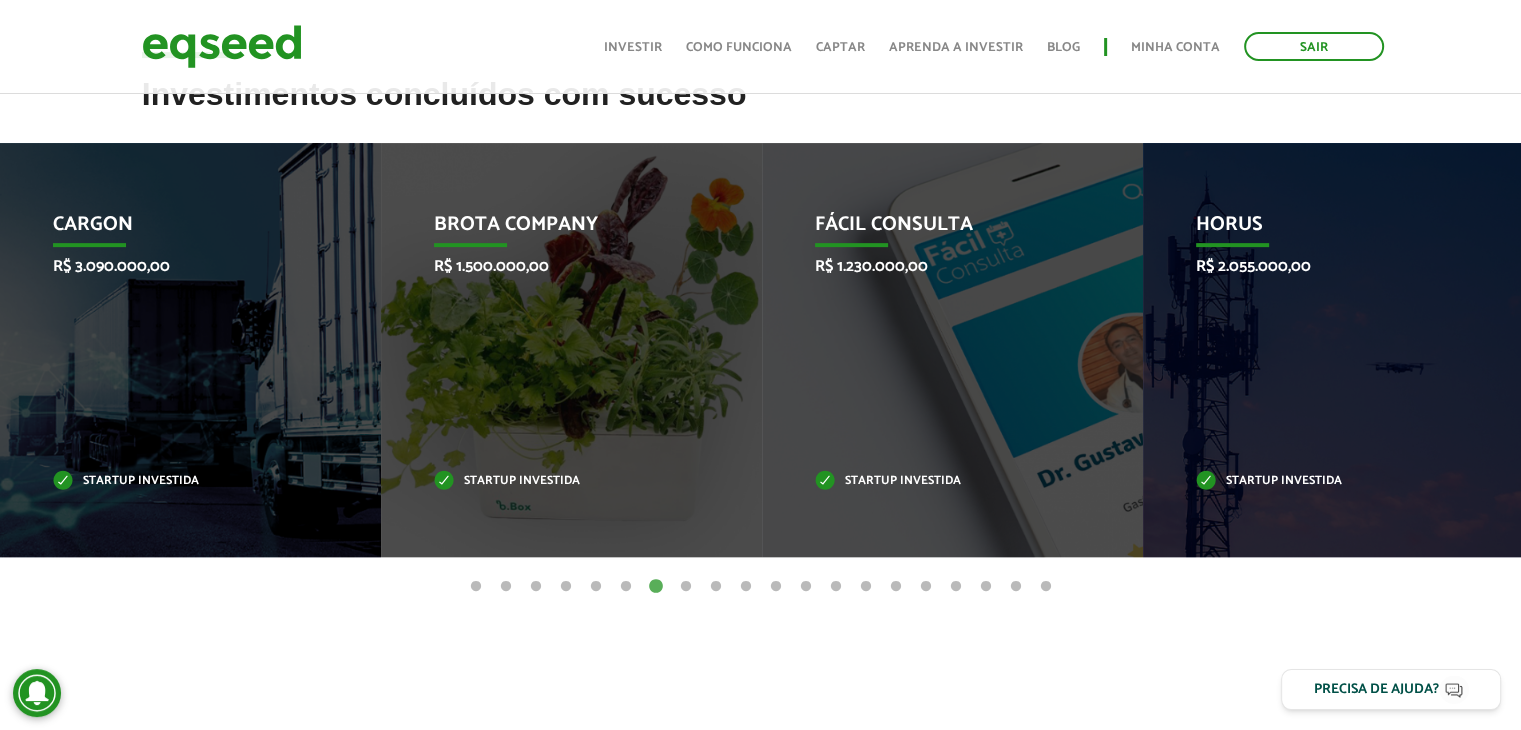 click on "8" at bounding box center [686, 587] 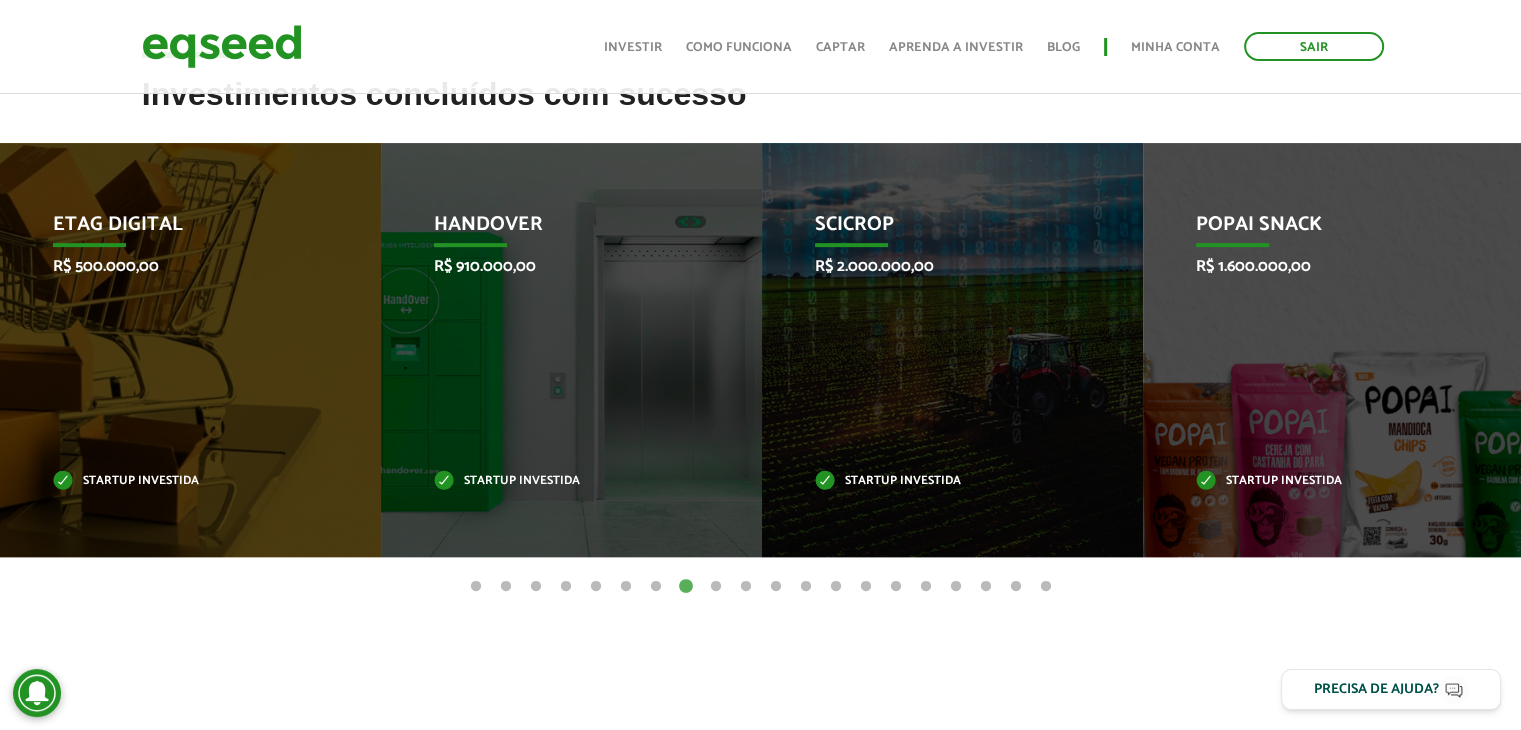 click on "9" at bounding box center [716, 587] 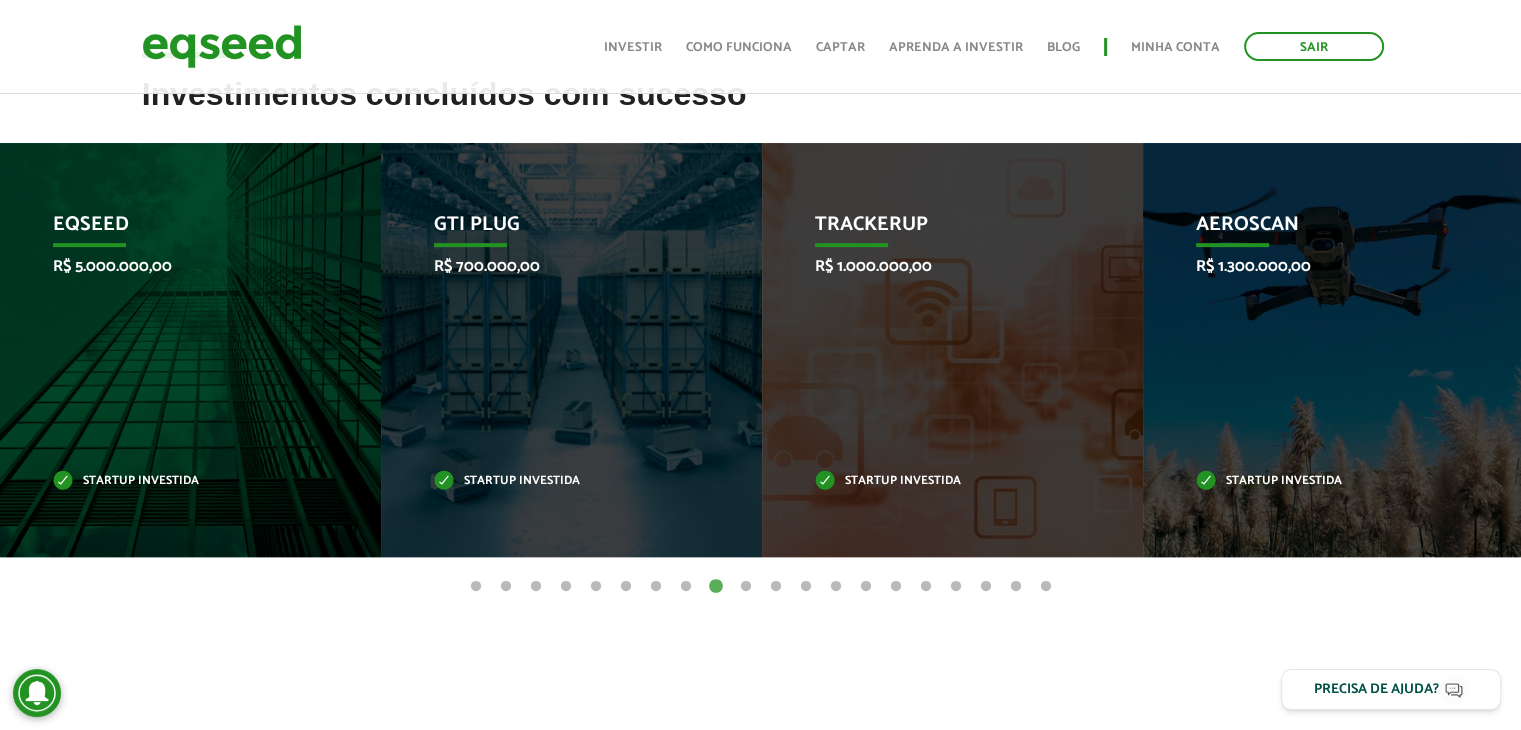 click on "10" at bounding box center [746, 587] 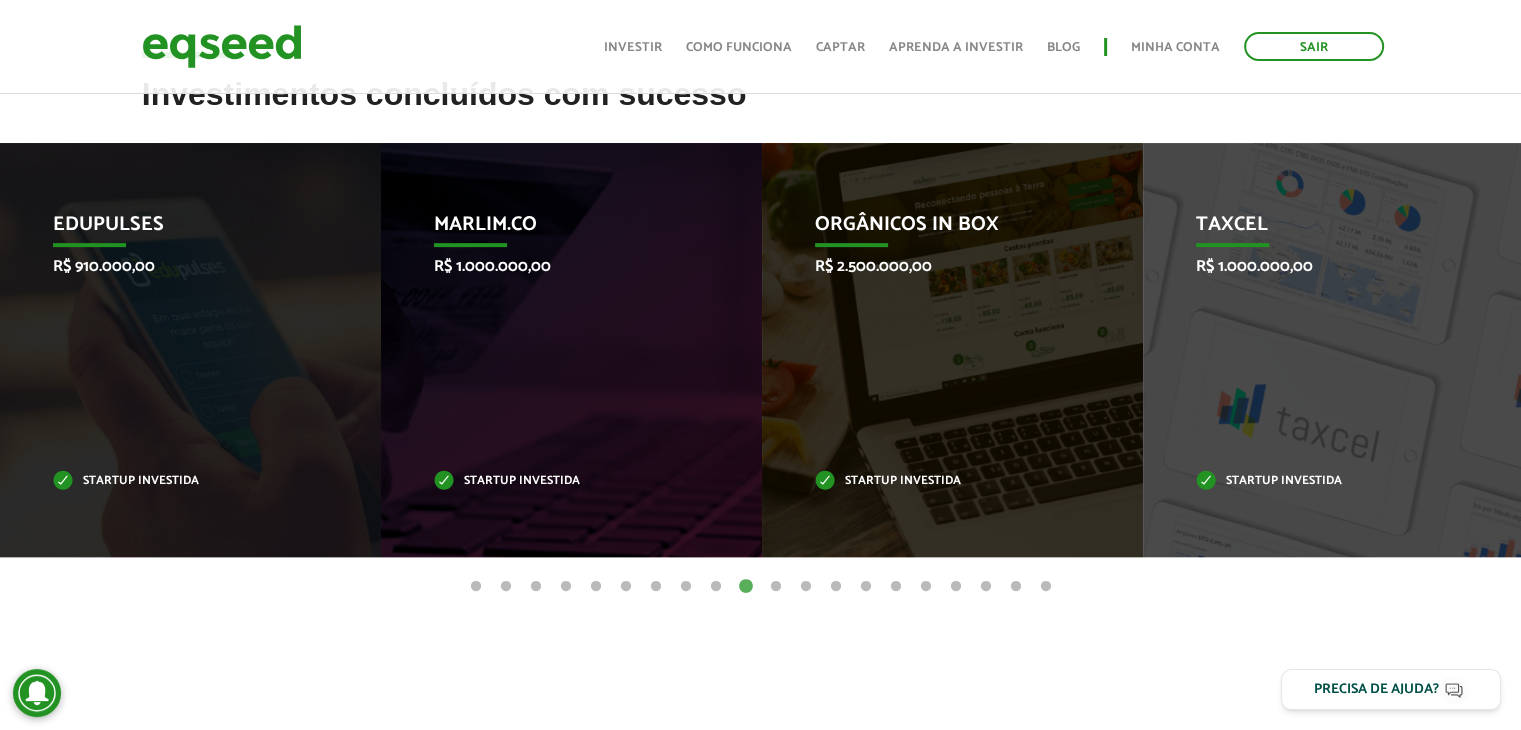click on "11" at bounding box center [776, 587] 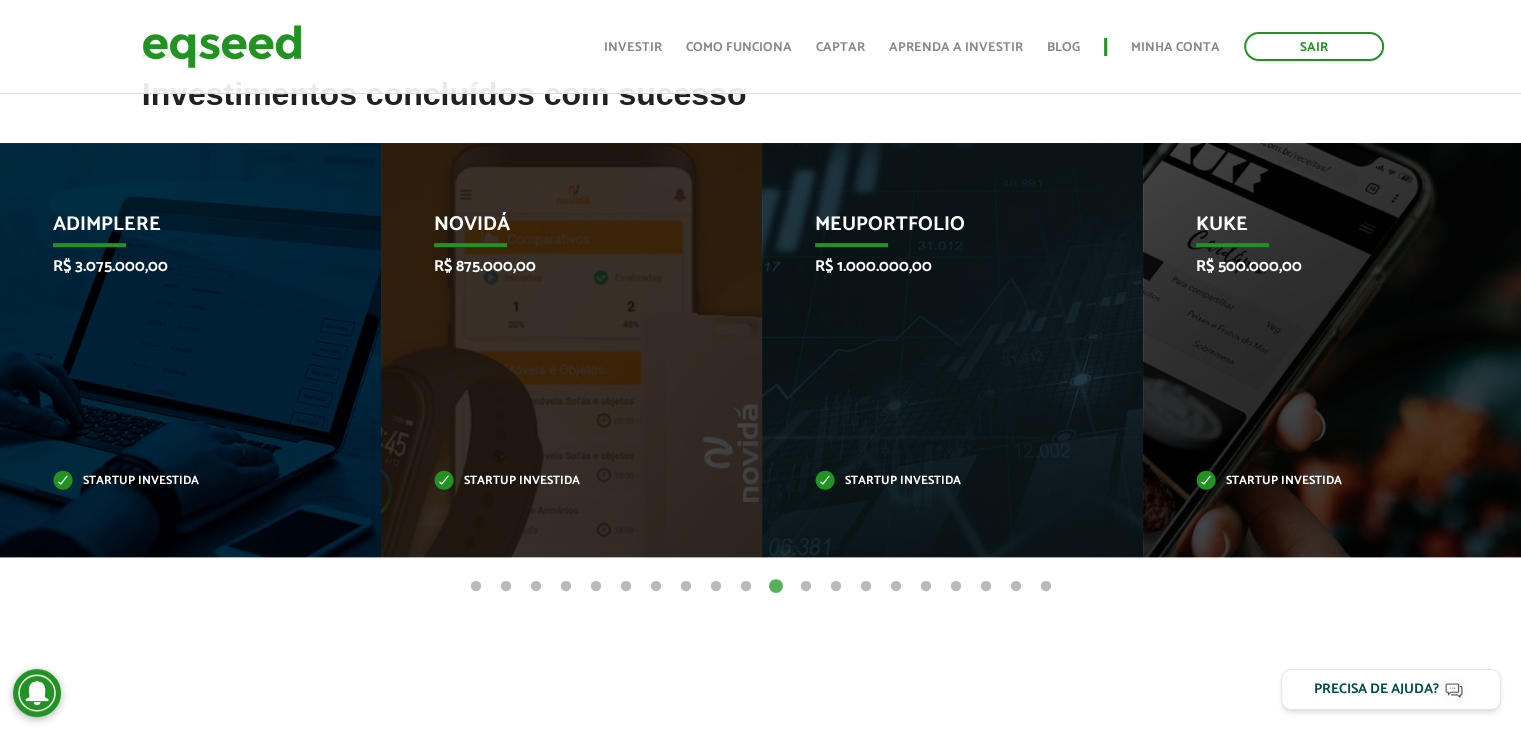 click on "12" at bounding box center (806, 587) 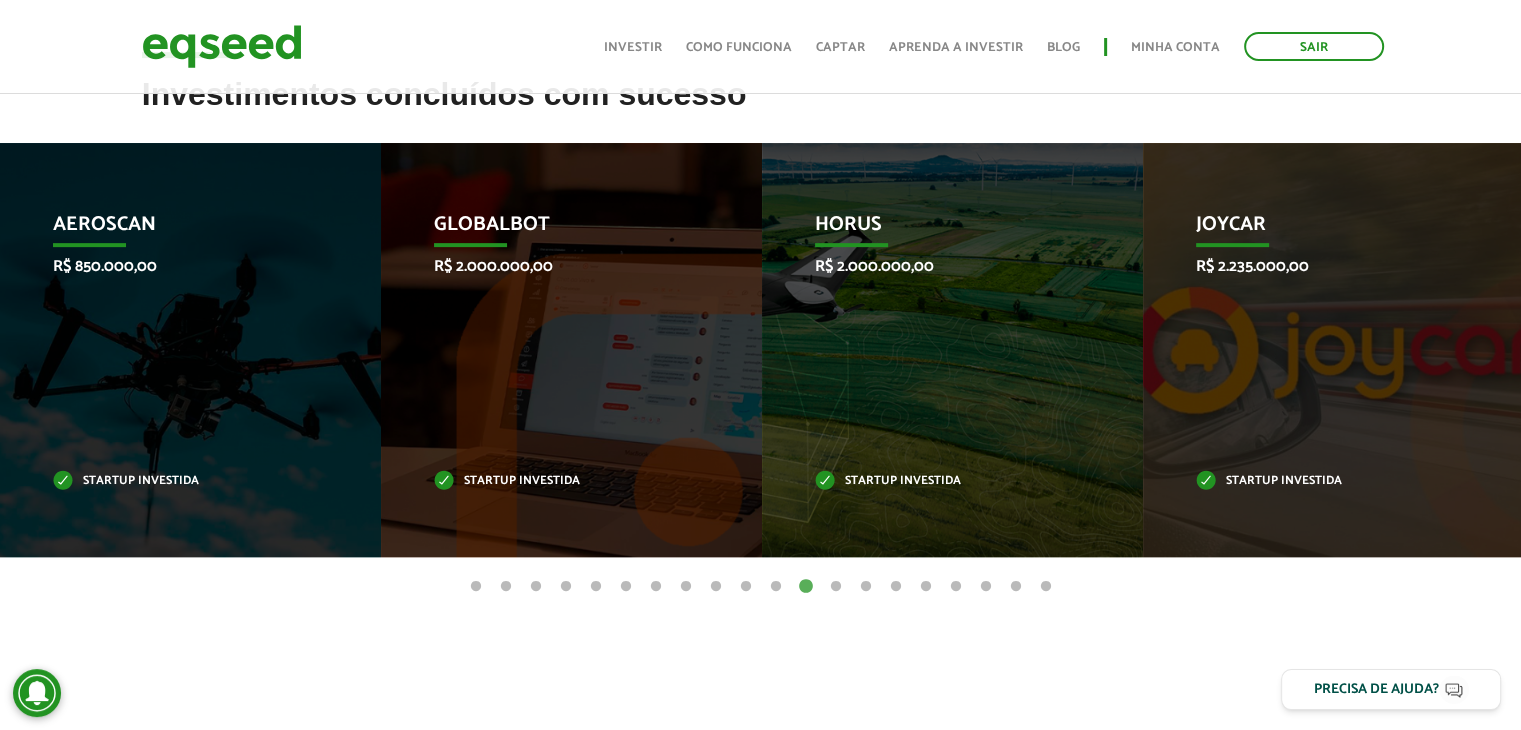 click on "13" at bounding box center (836, 587) 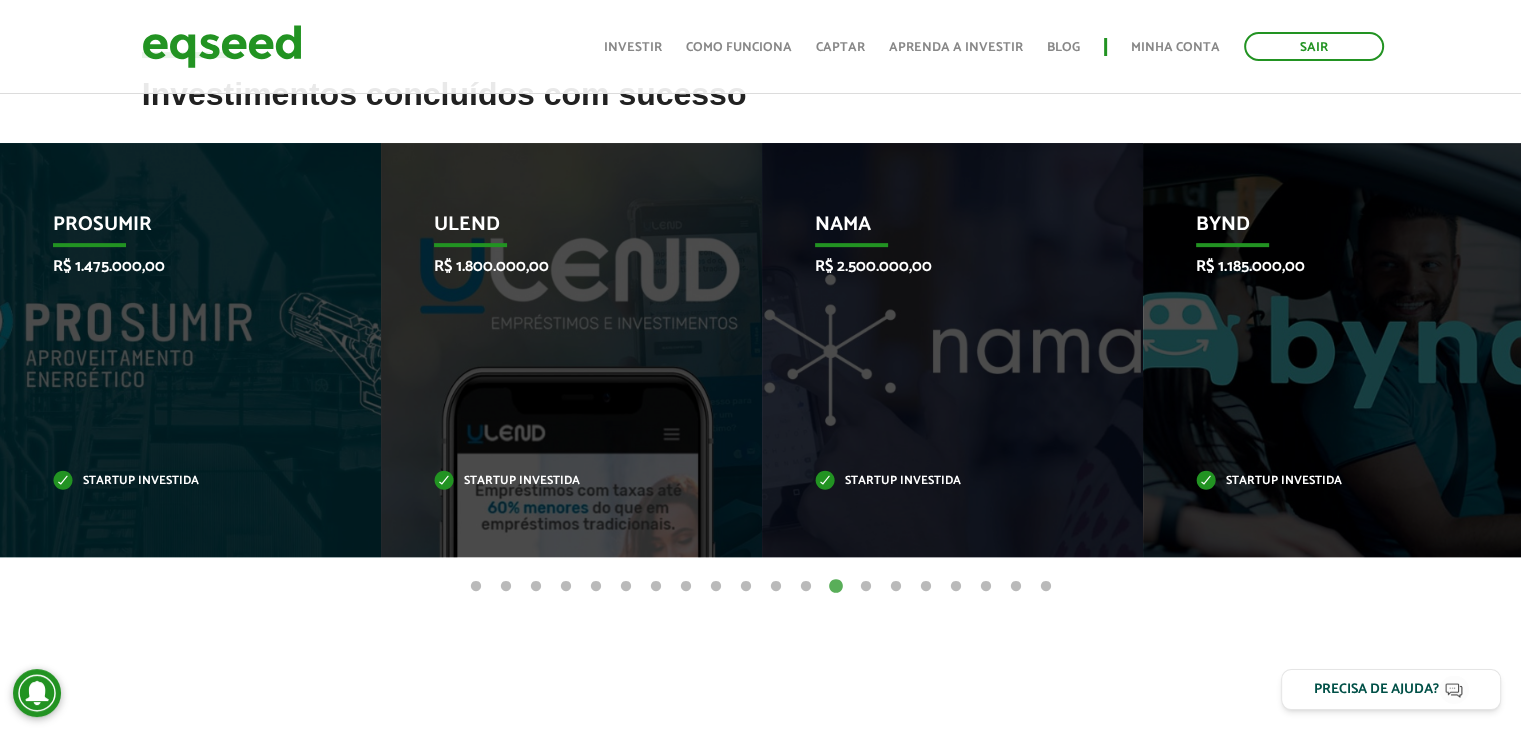click on "14" at bounding box center (866, 587) 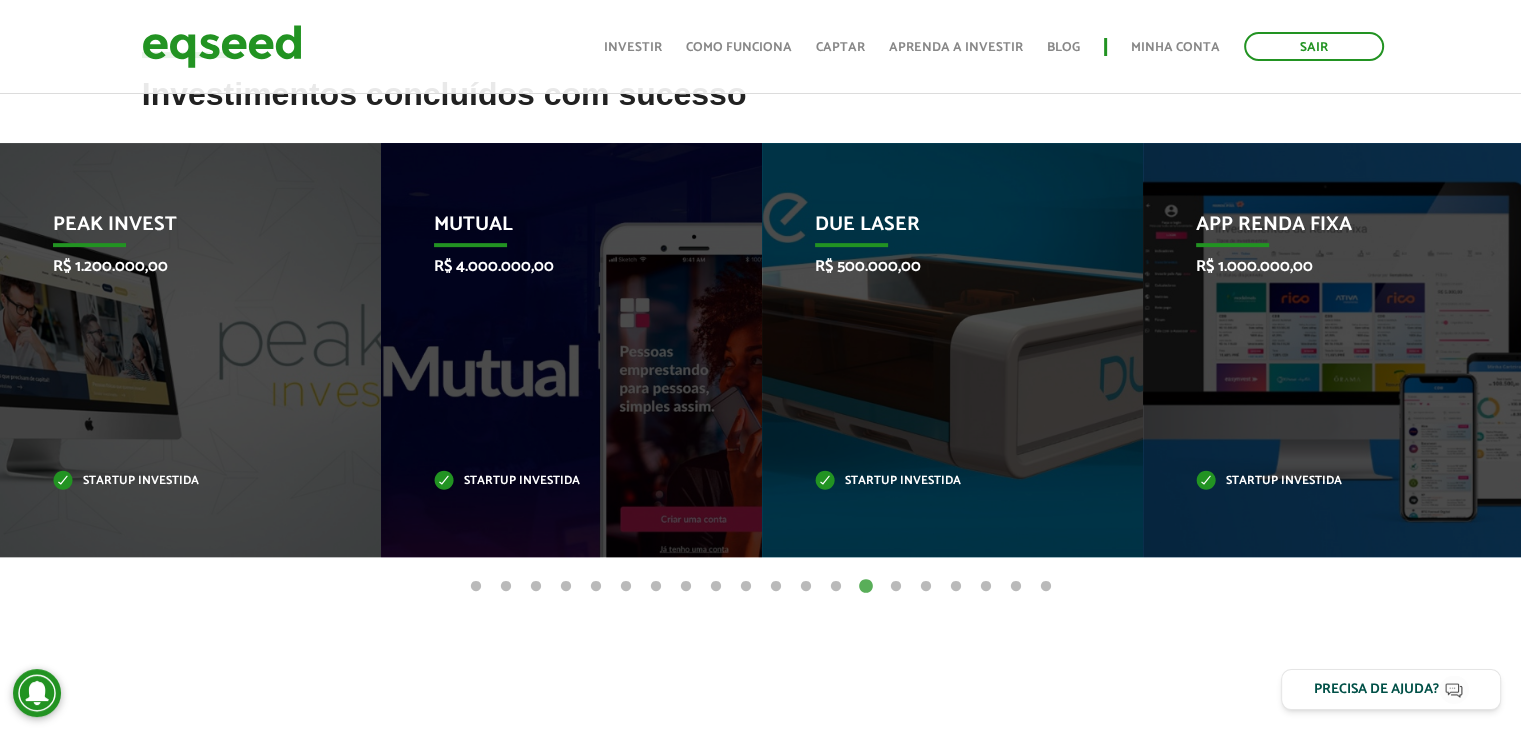 click on "1" at bounding box center [476, 587] 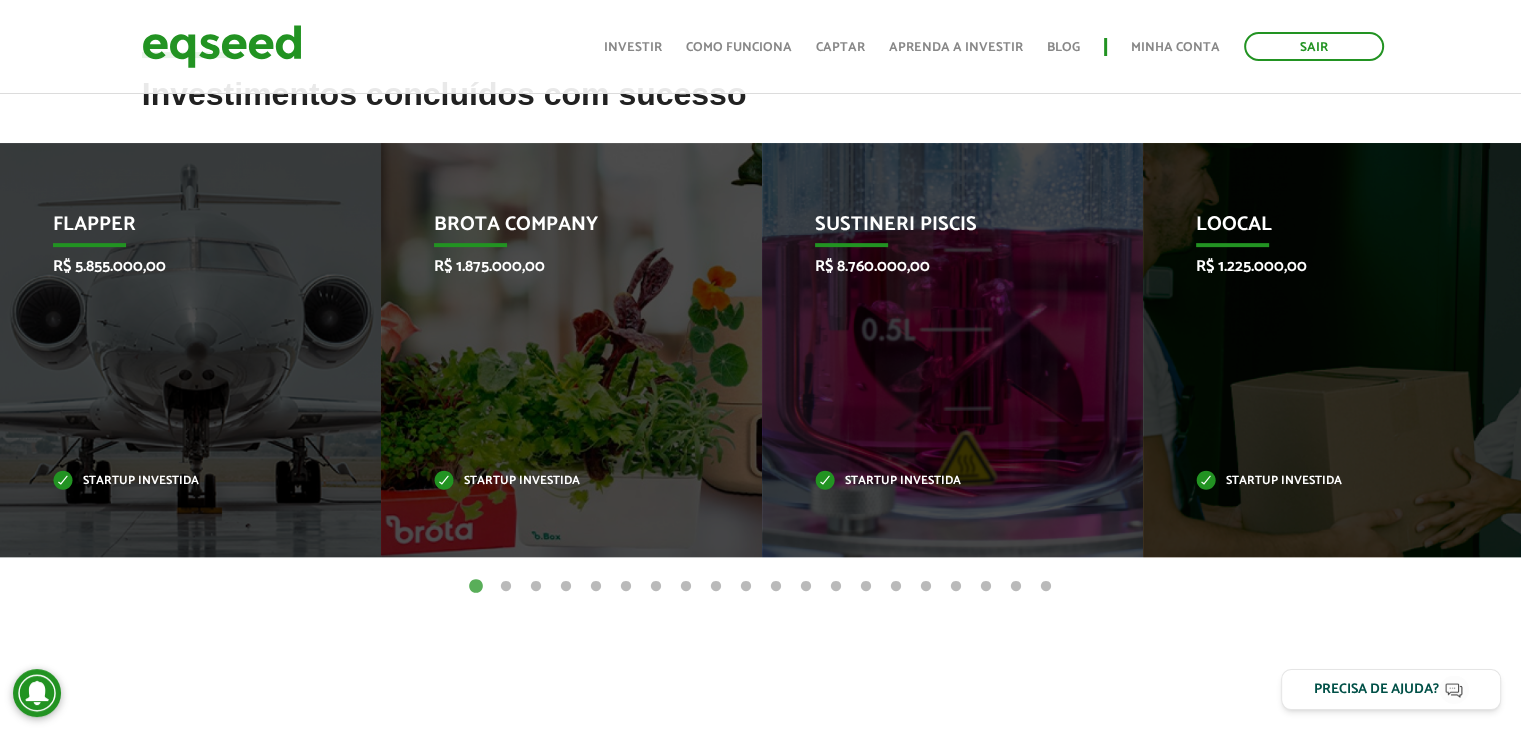 click on "2" at bounding box center (506, 587) 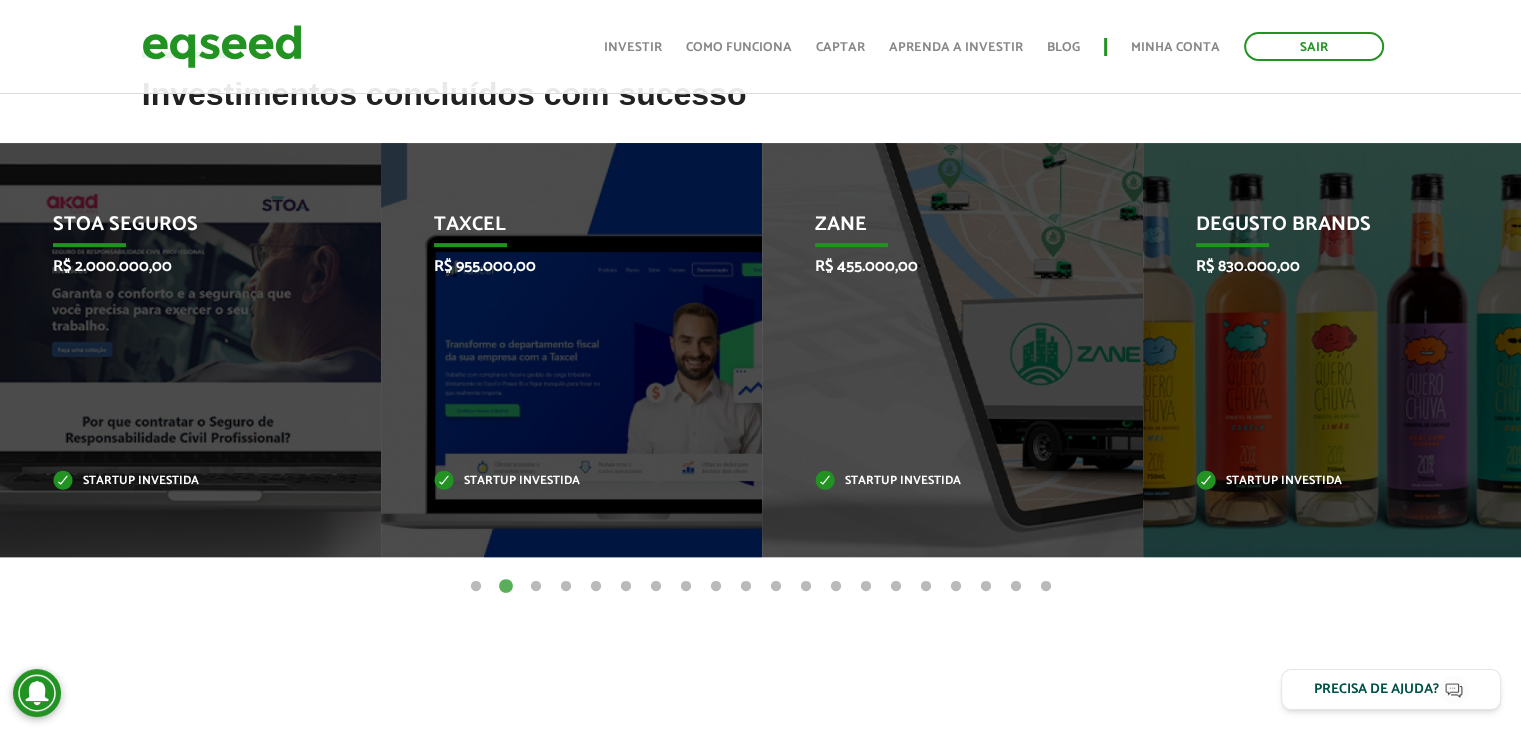 click on "3" at bounding box center (536, 587) 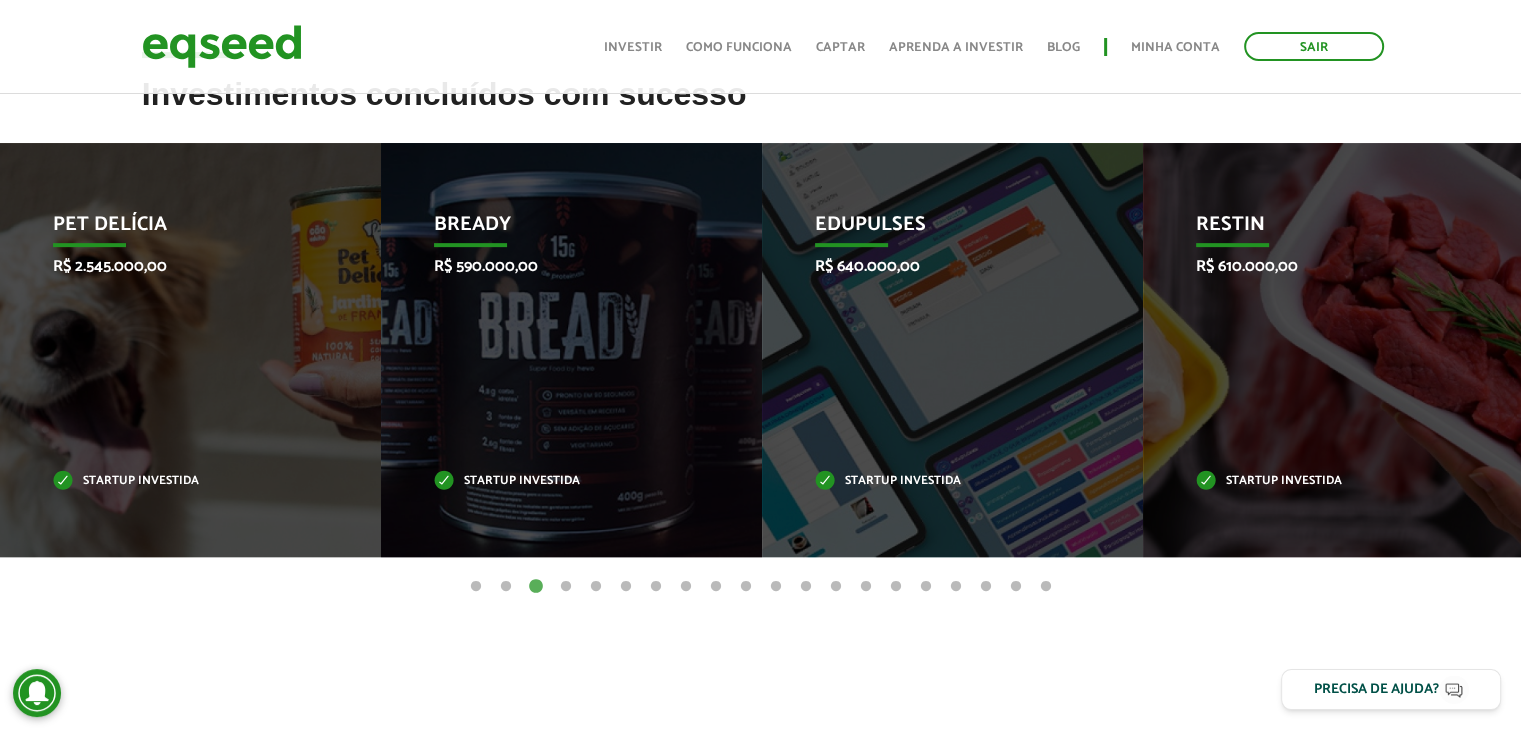 click on "Investimentos concluídos com sucesso
Invoop
R$ 250.000,00
Startup investida
Prosumir
R$ 300.000,00
Startup investida
Me Passa Aí
R$ 250.000,00
Startup investida
Kokar
R$ 300.000,00
Startup investida
Flapper
R$ 5.855.000,00
Startup investida
Brota Company
R$ 1.875.000,00
Startup investida
Zane" at bounding box center (760, 391) 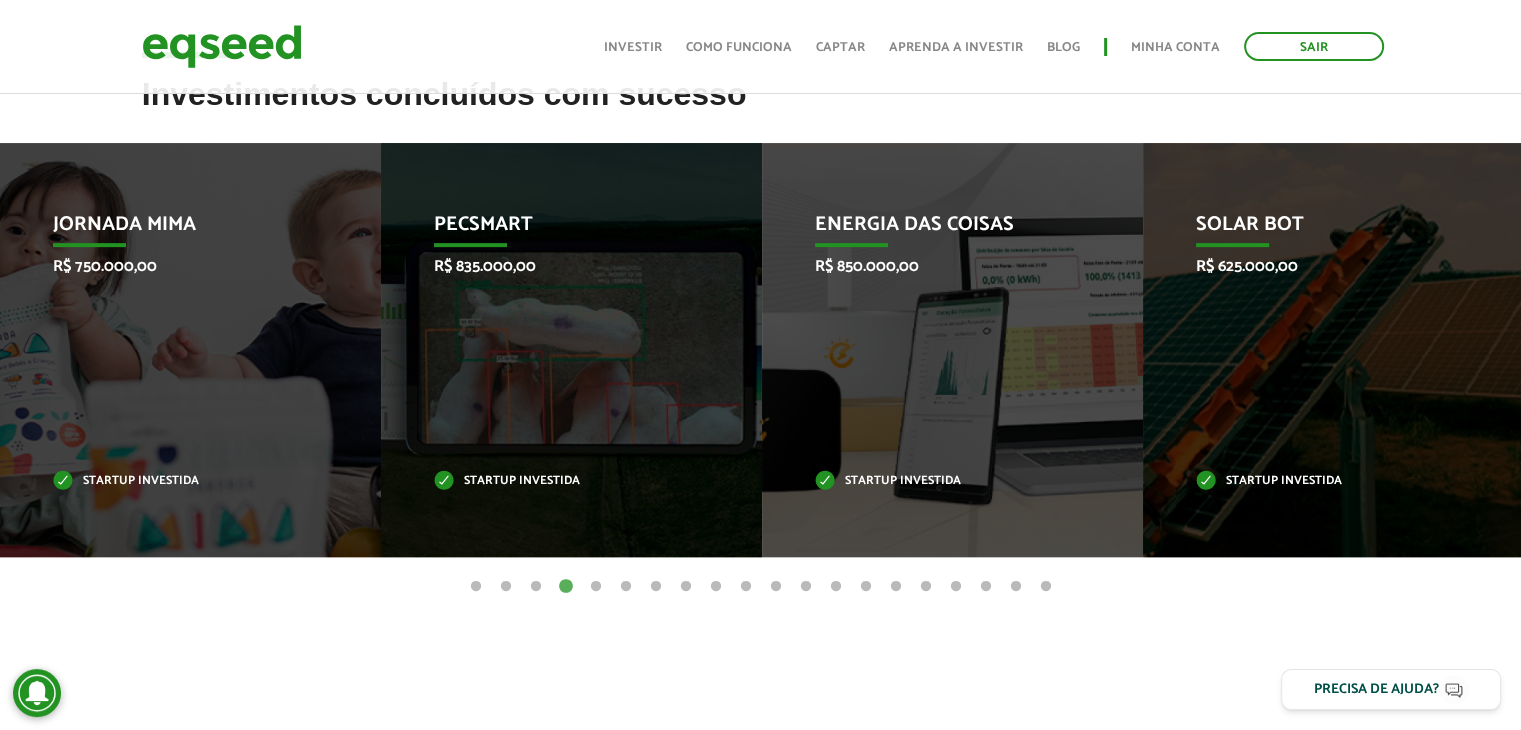 click on "5" at bounding box center [596, 587] 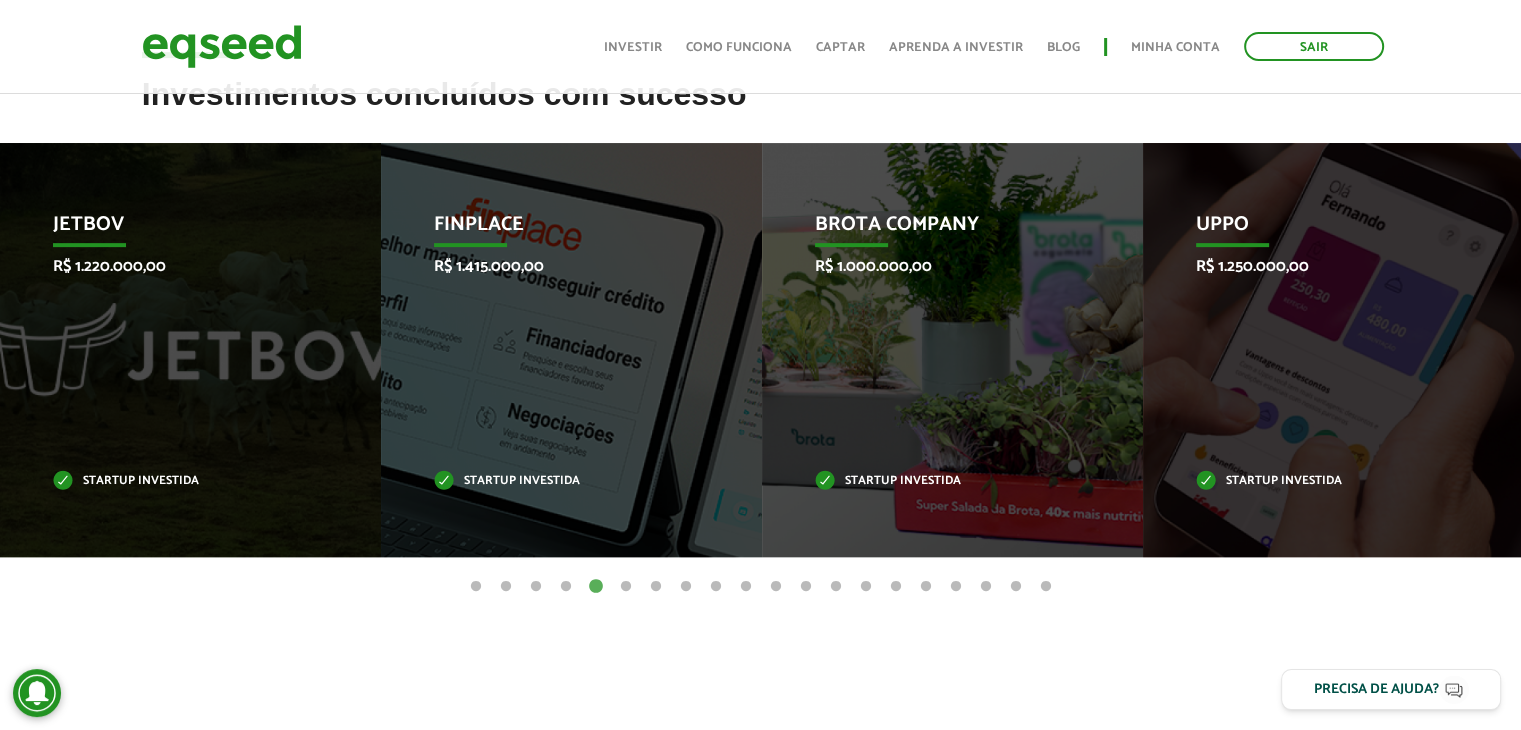 click on "6" at bounding box center (626, 587) 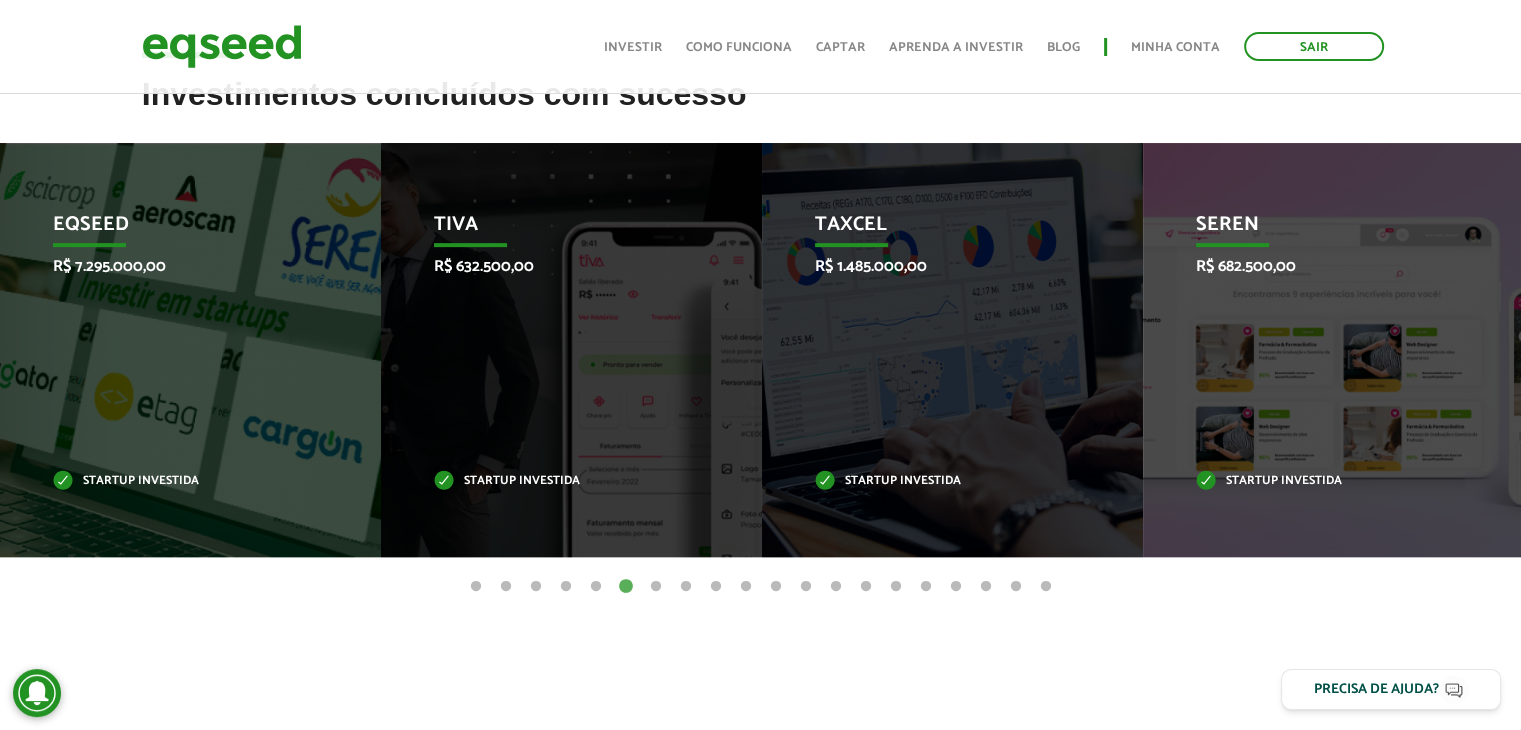 click on "7" at bounding box center (656, 587) 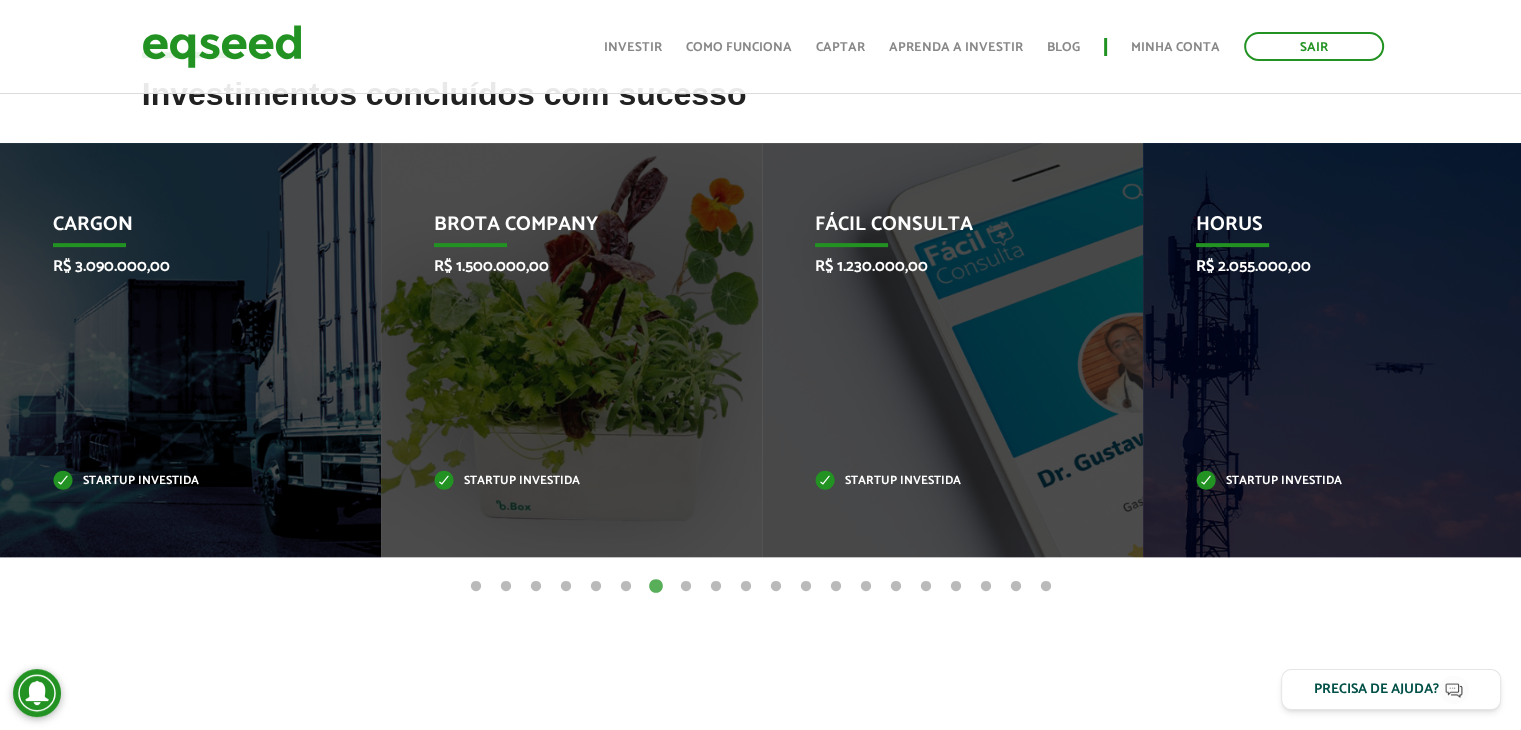 click on "Investimentos concluídos com sucesso
Invoop
R$ 250.000,00
Startup investida
Prosumir
R$ 300.000,00
Startup investida
Me Passa Aí
R$ 250.000,00
Startup investida
Kokar
R$ 300.000,00
Startup investida
Flapper
R$ 5.855.000,00
Startup investida
Brota Company
R$ 1.875.000,00
Startup investida
Zane" at bounding box center [760, 391] 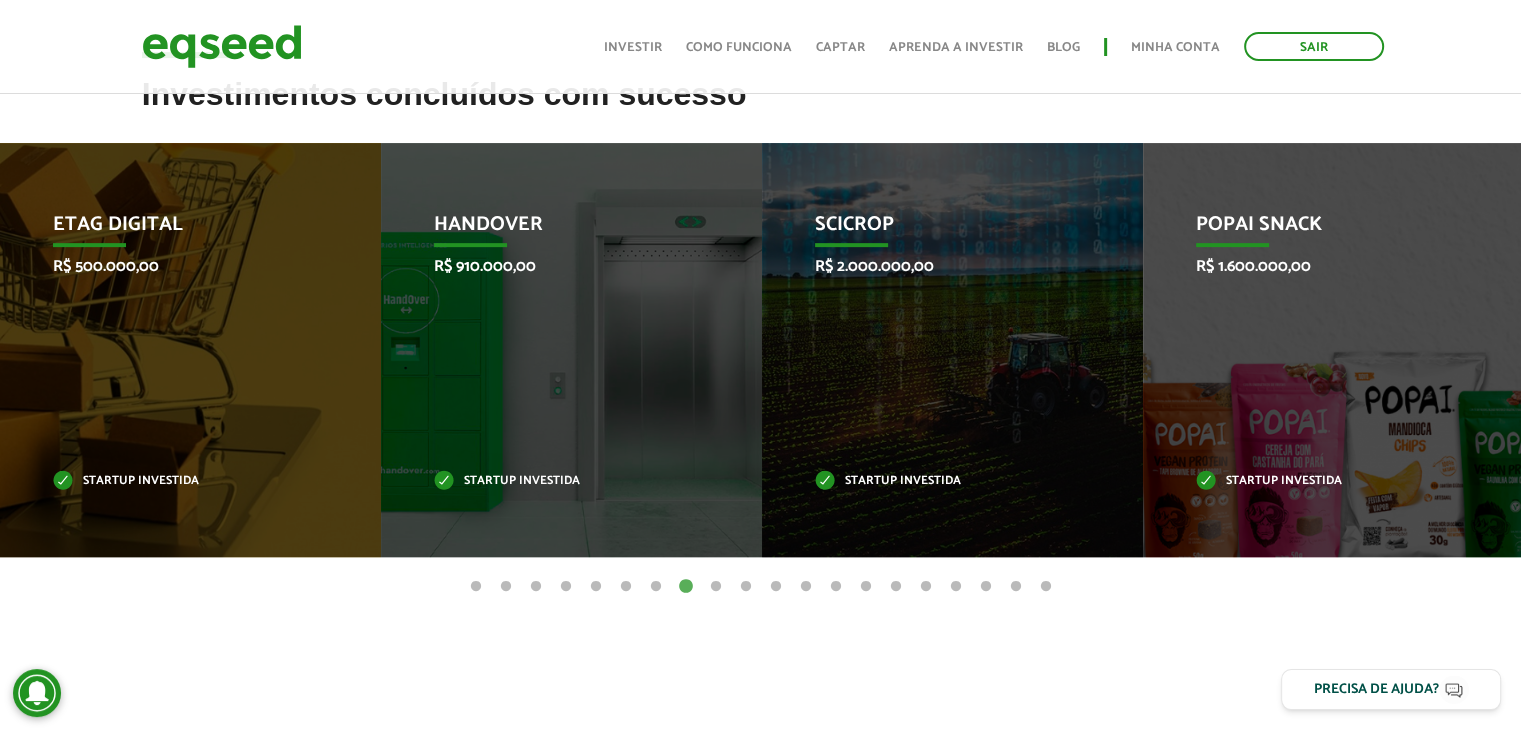 click on "9" at bounding box center [716, 587] 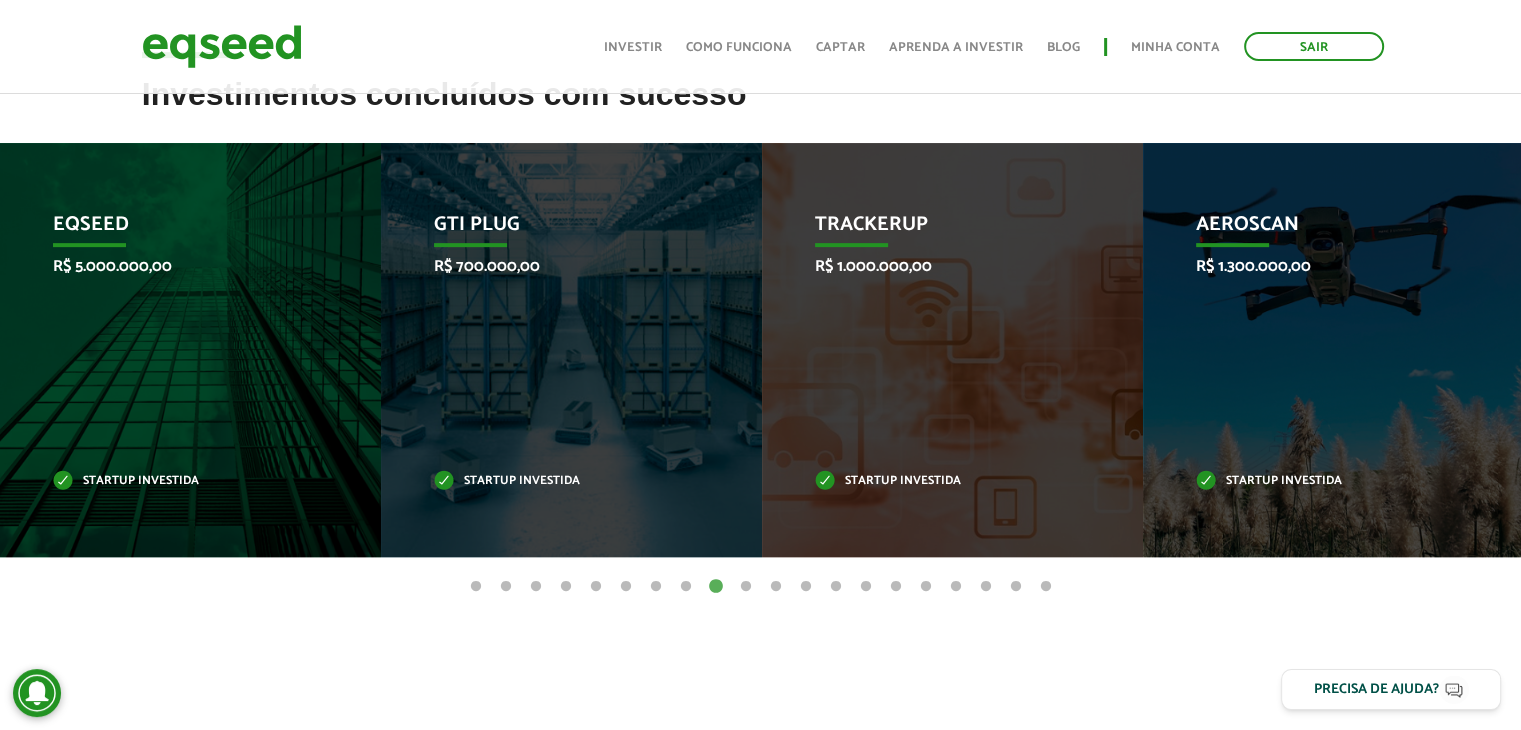 type 